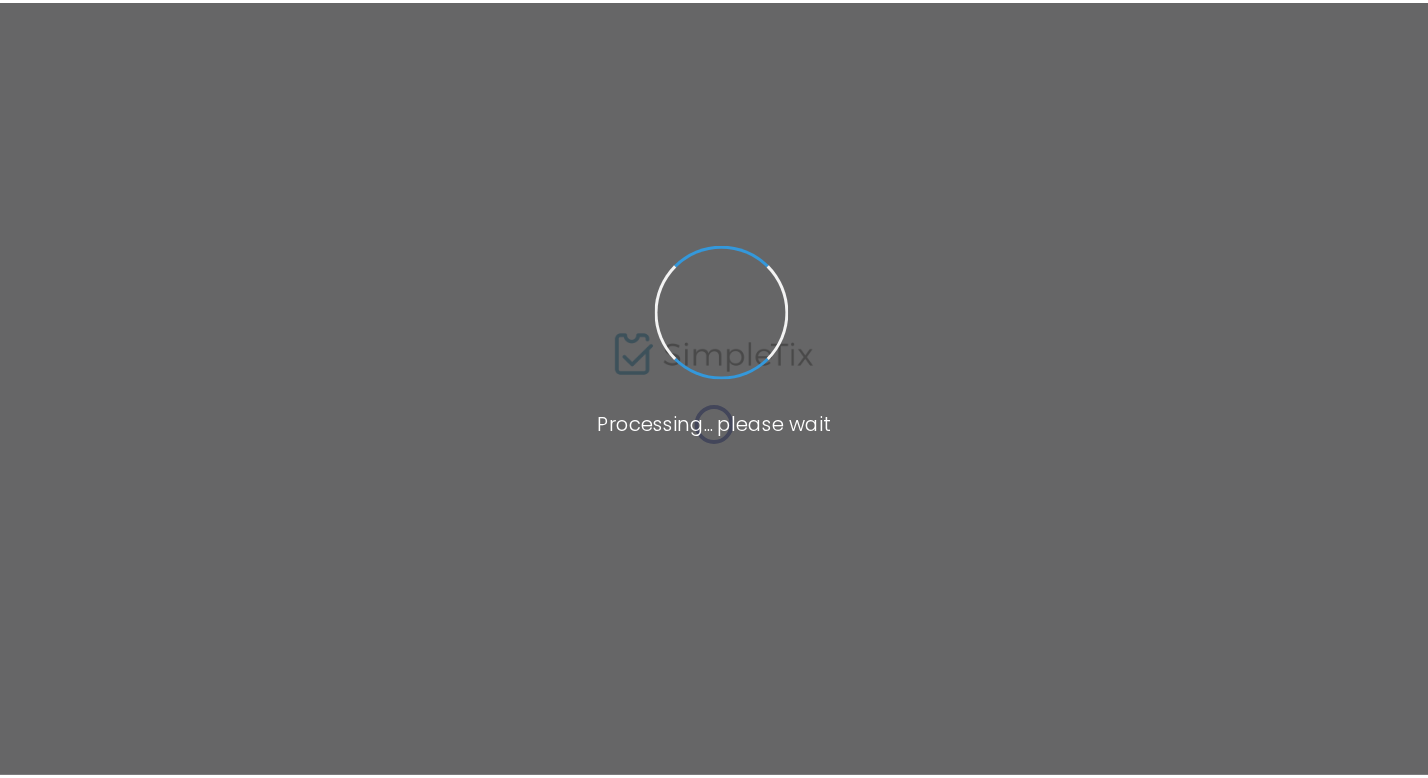 scroll, scrollTop: 0, scrollLeft: 0, axis: both 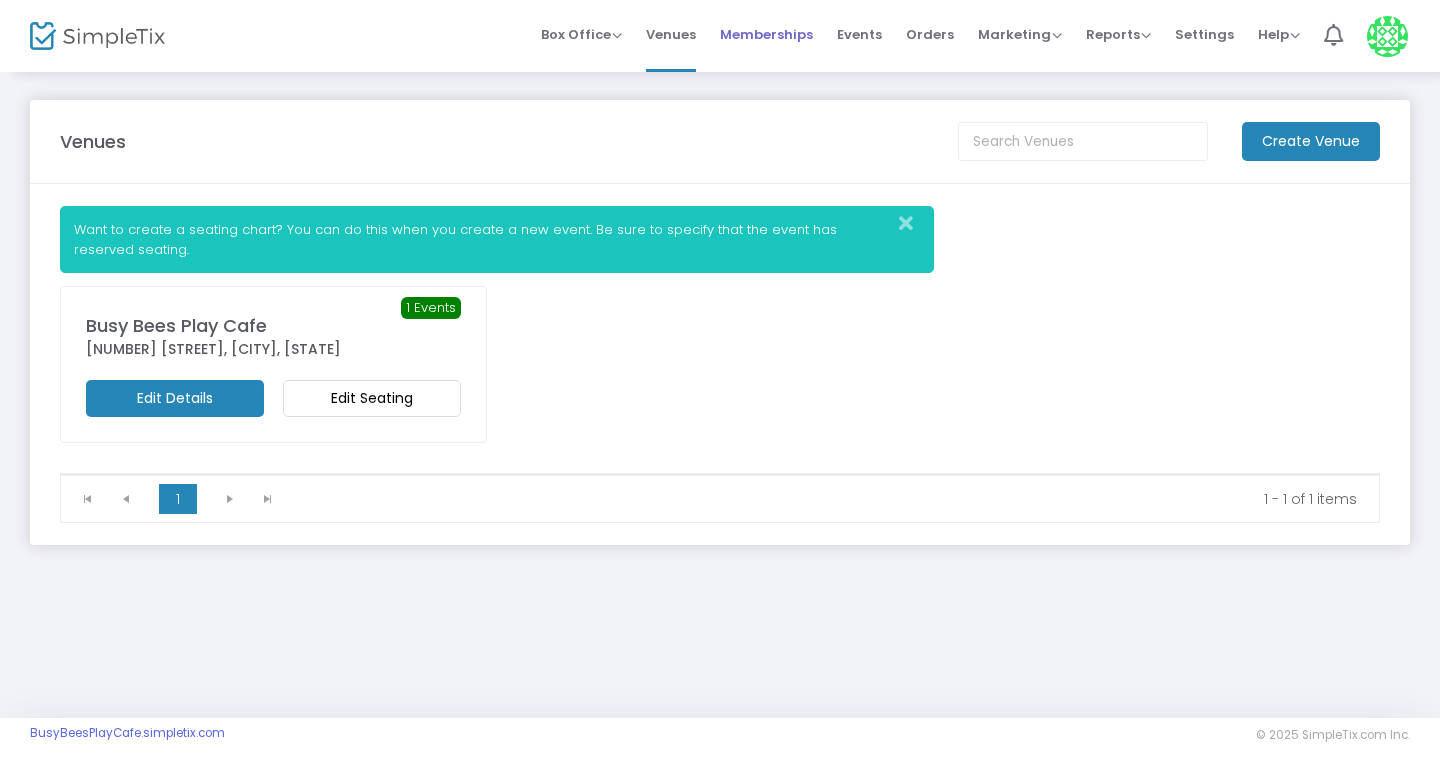 click on "Memberships" at bounding box center (766, 34) 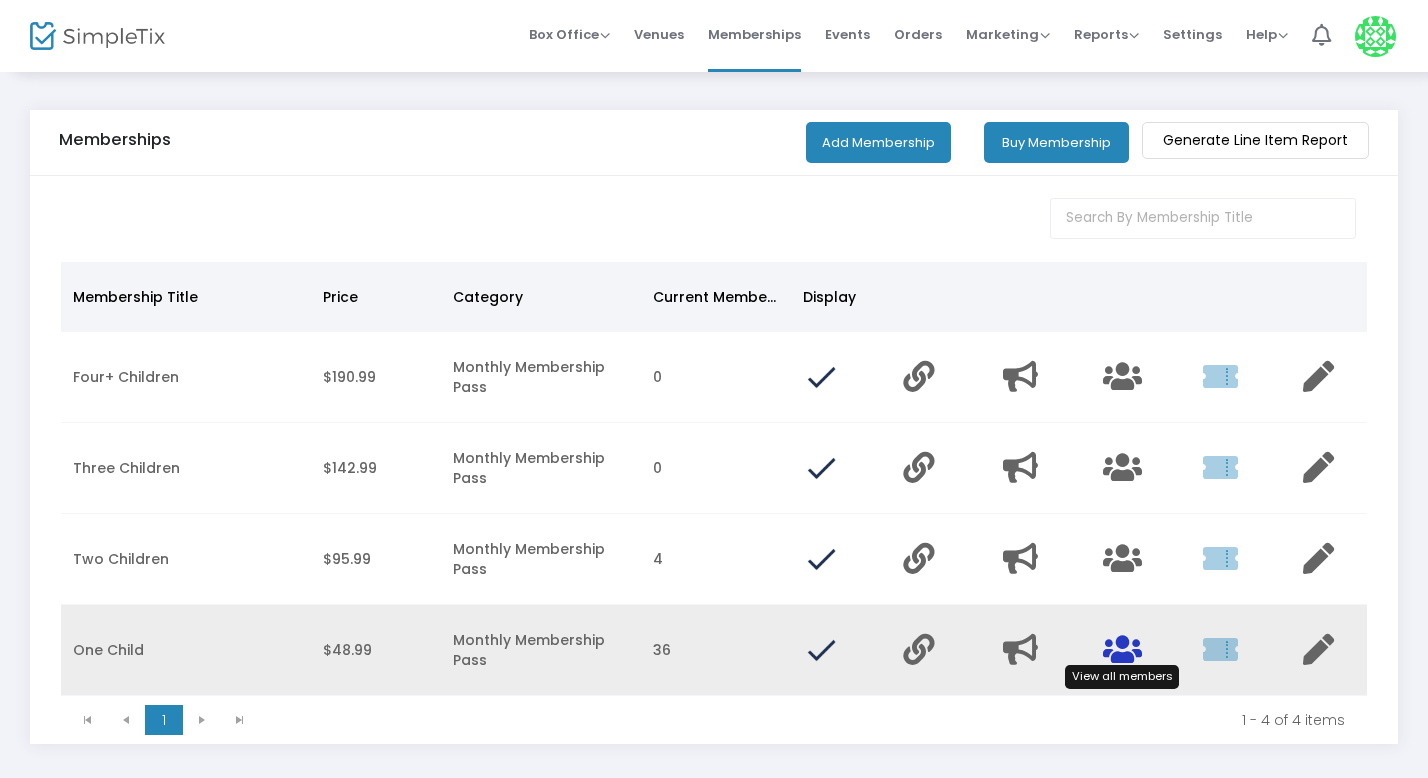 click 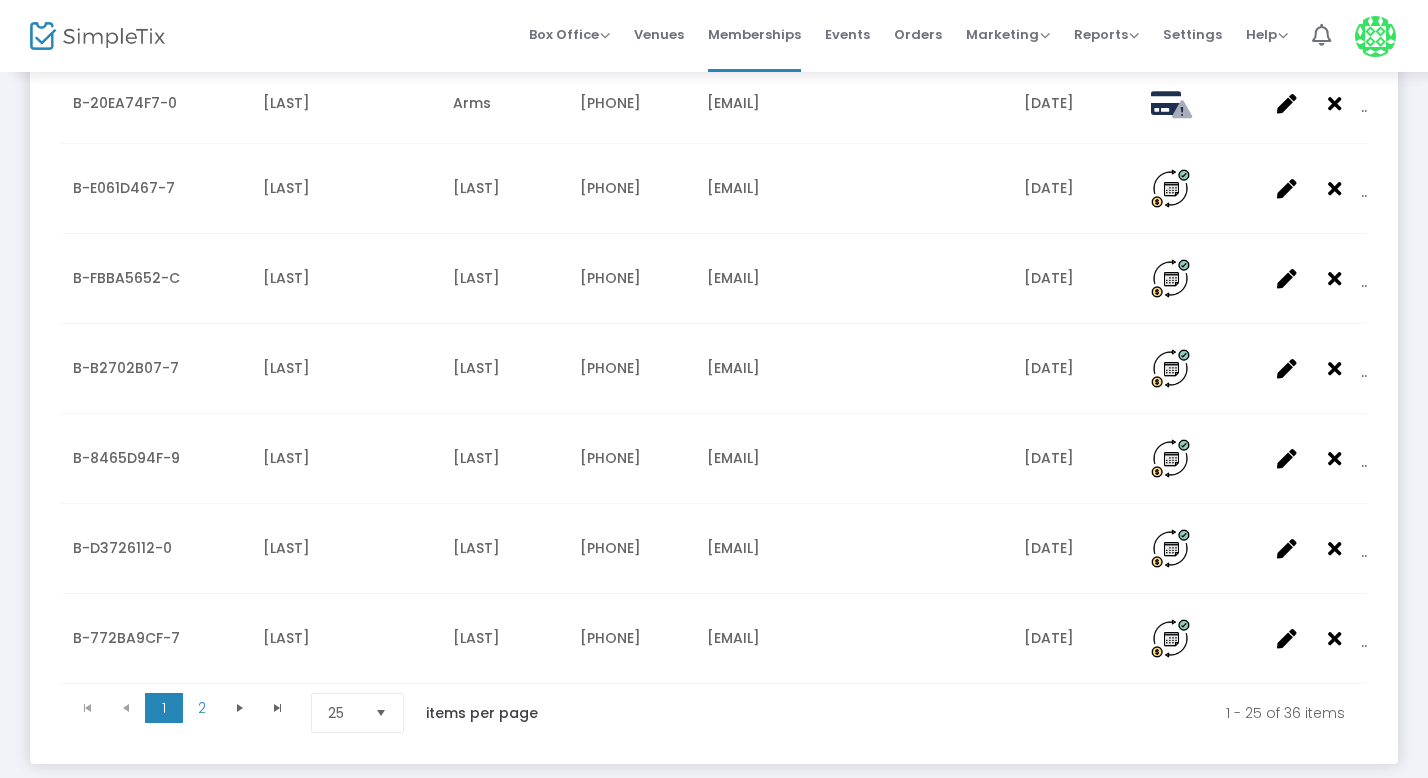 scroll, scrollTop: 2056, scrollLeft: 0, axis: vertical 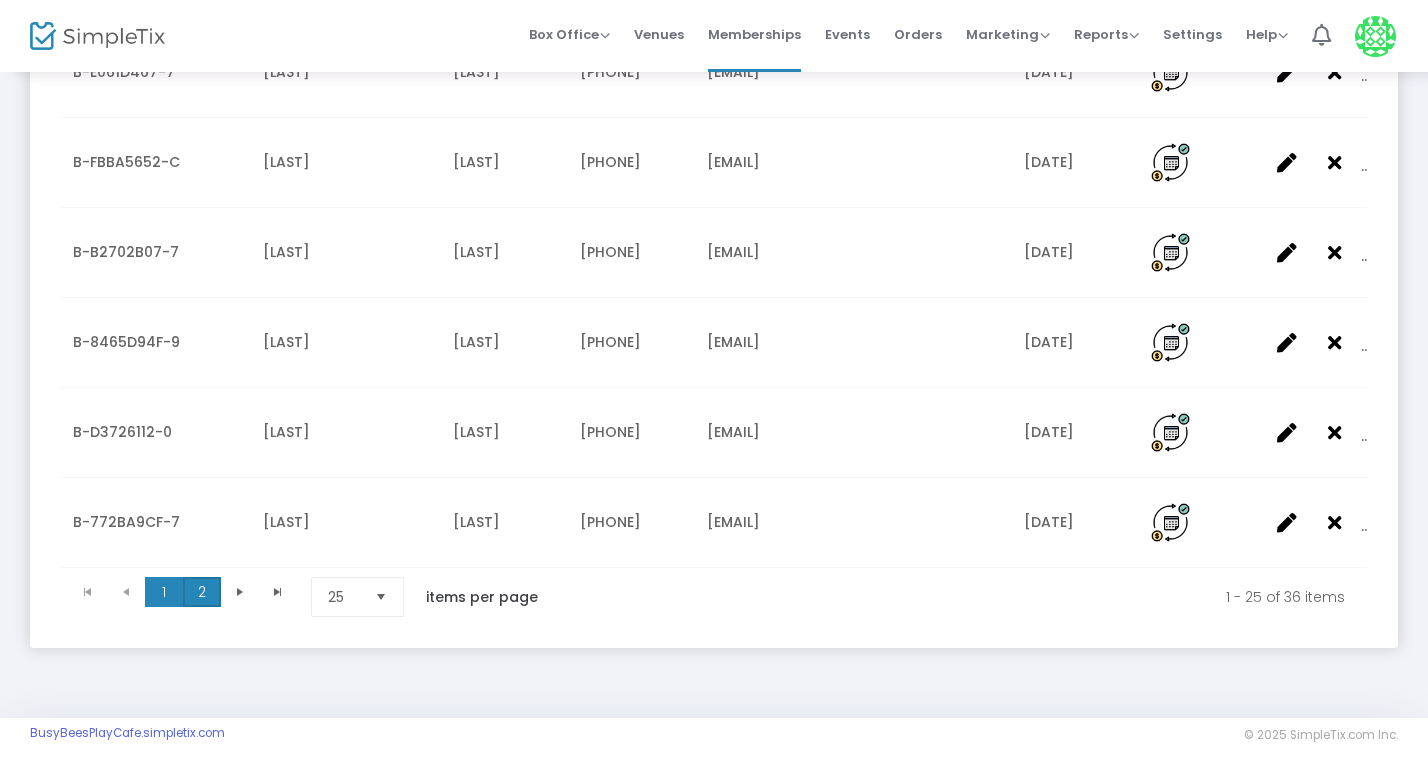 click on "2" 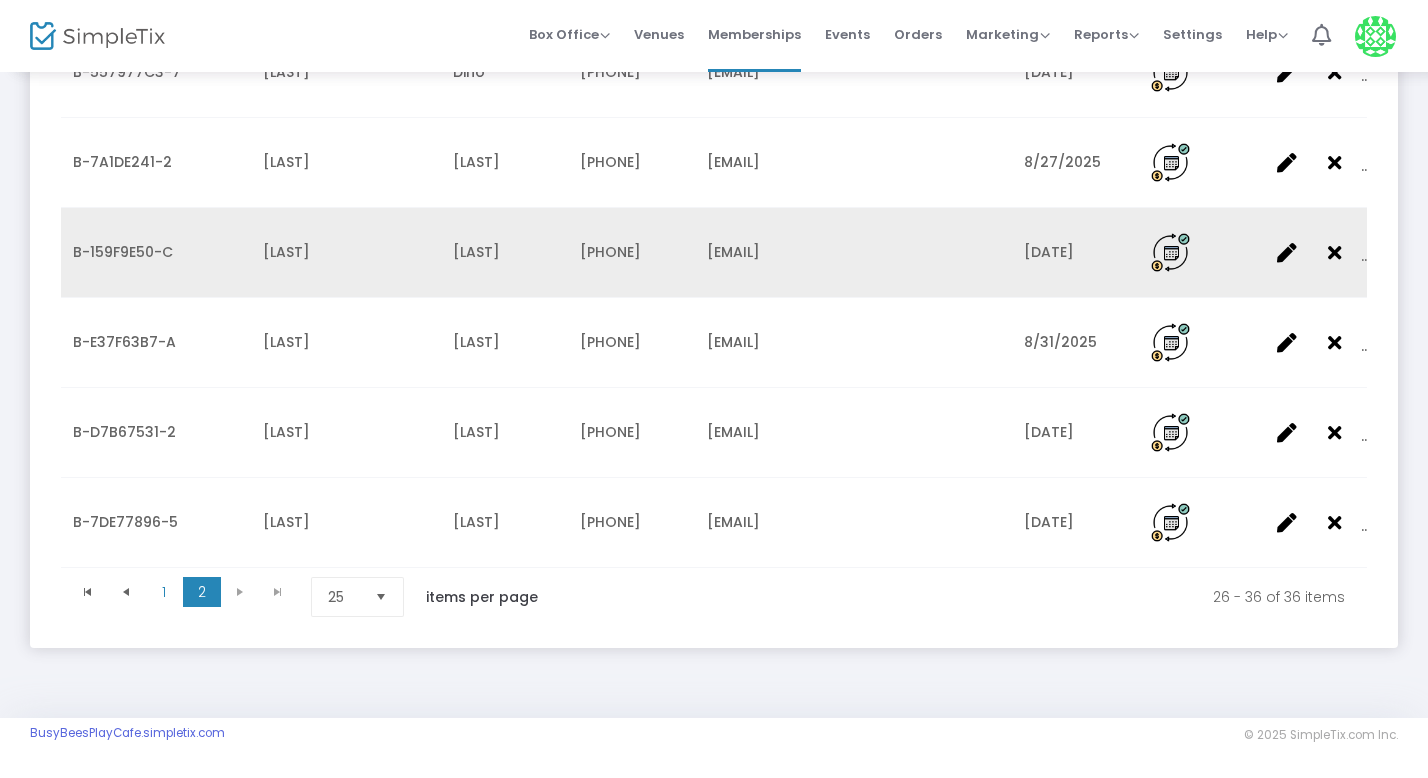 scroll, scrollTop: 0, scrollLeft: 0, axis: both 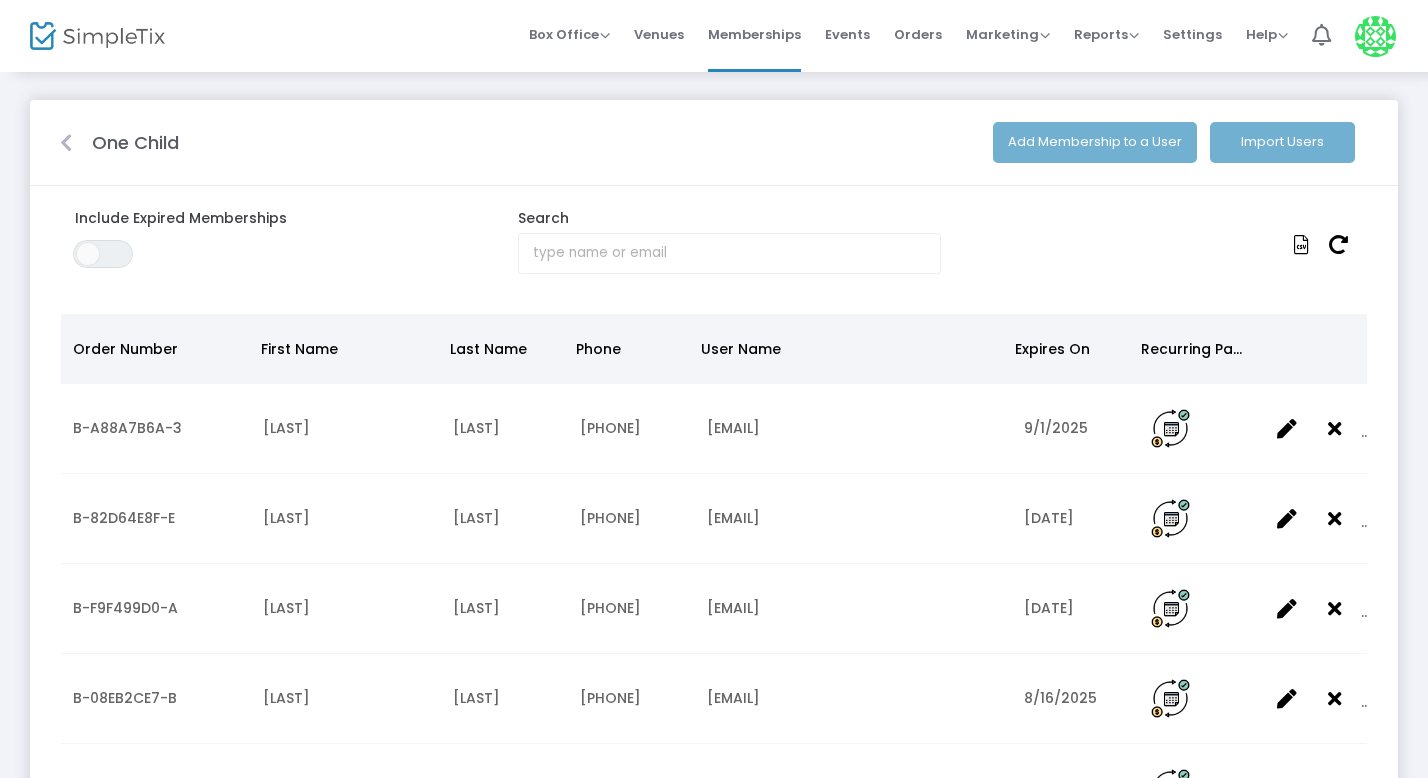 click 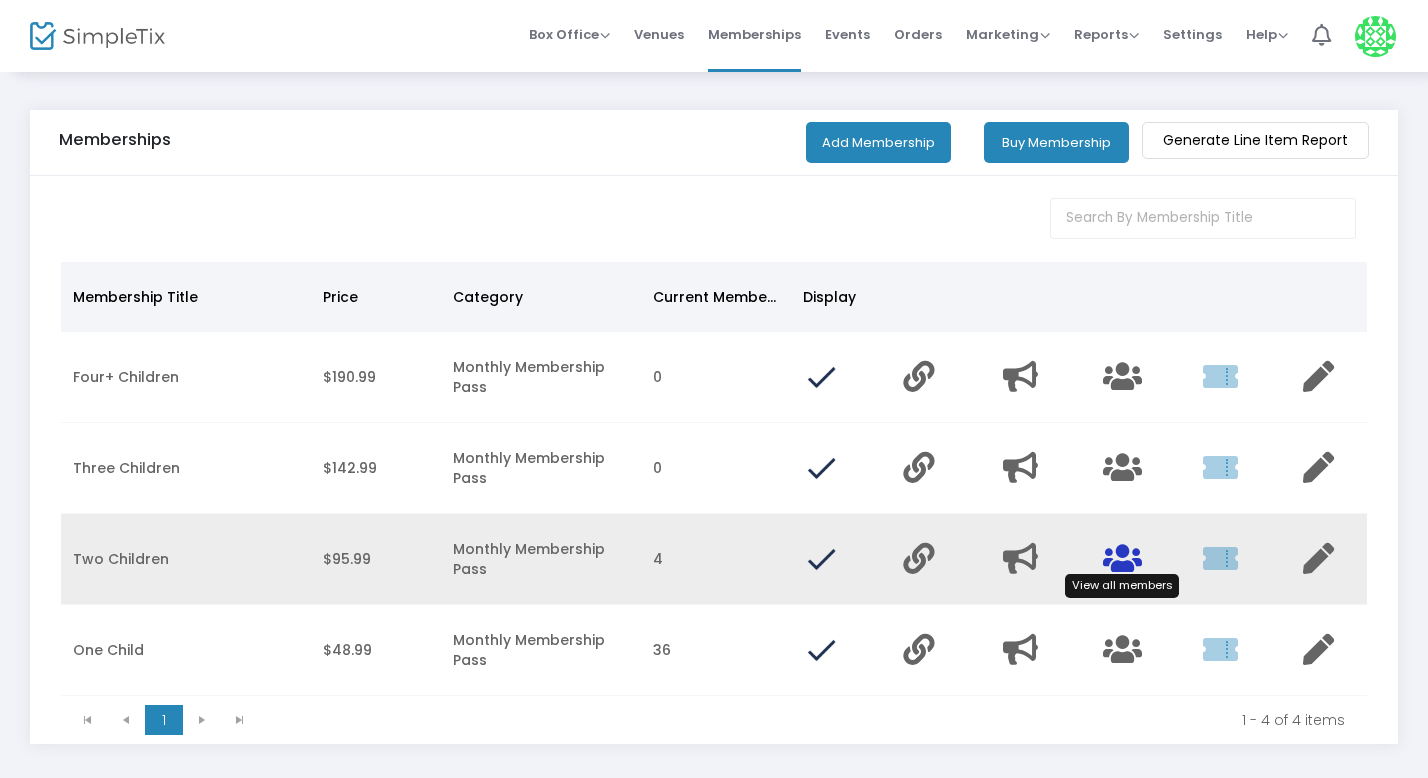 click 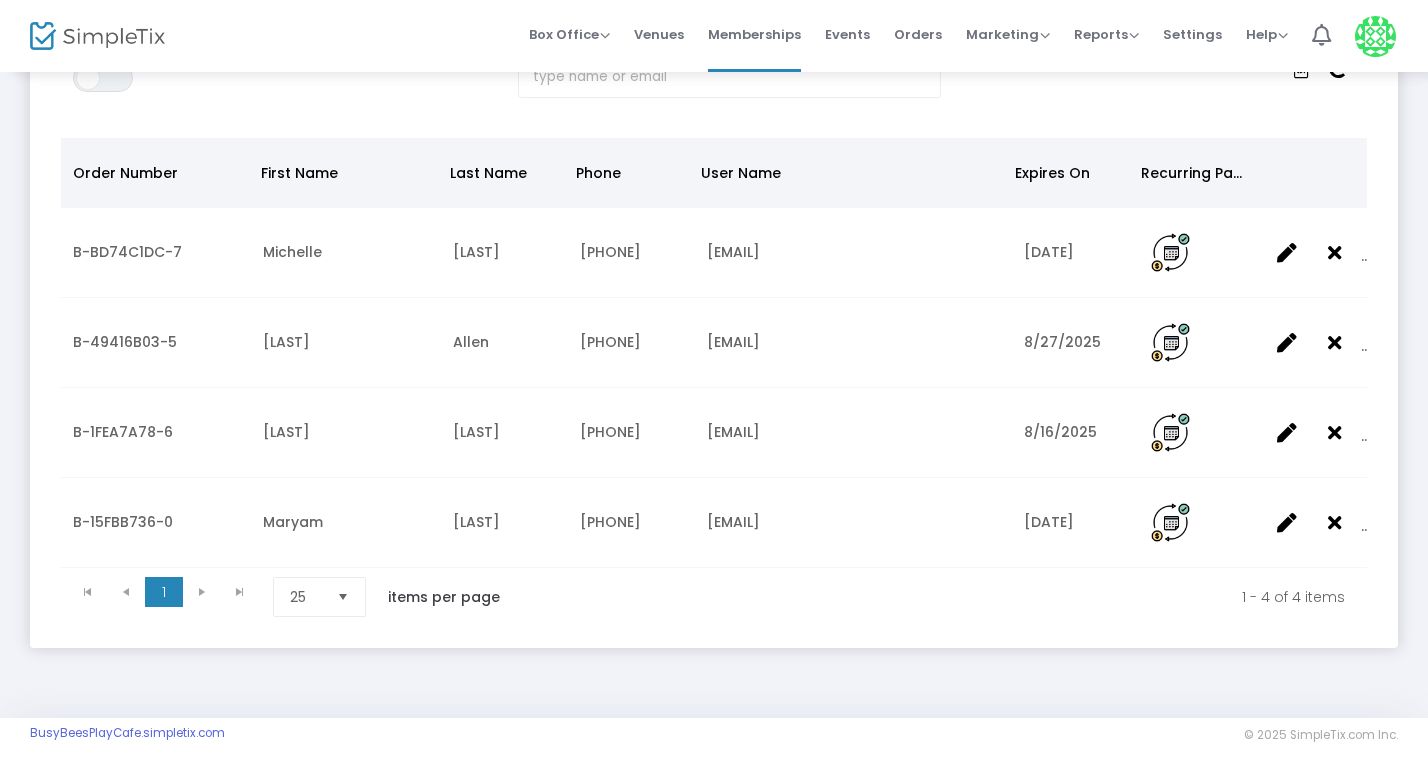 scroll, scrollTop: 0, scrollLeft: 0, axis: both 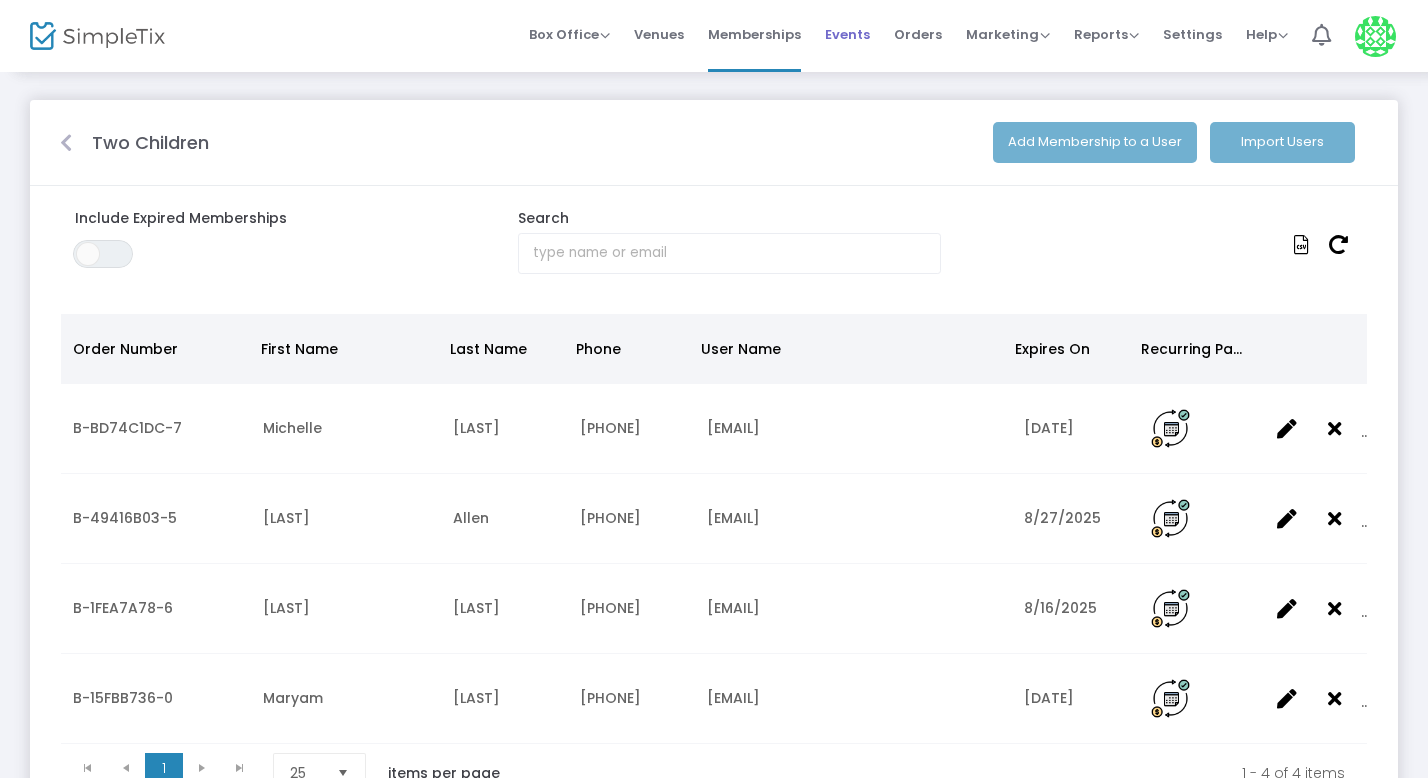 click on "Events" at bounding box center (847, 34) 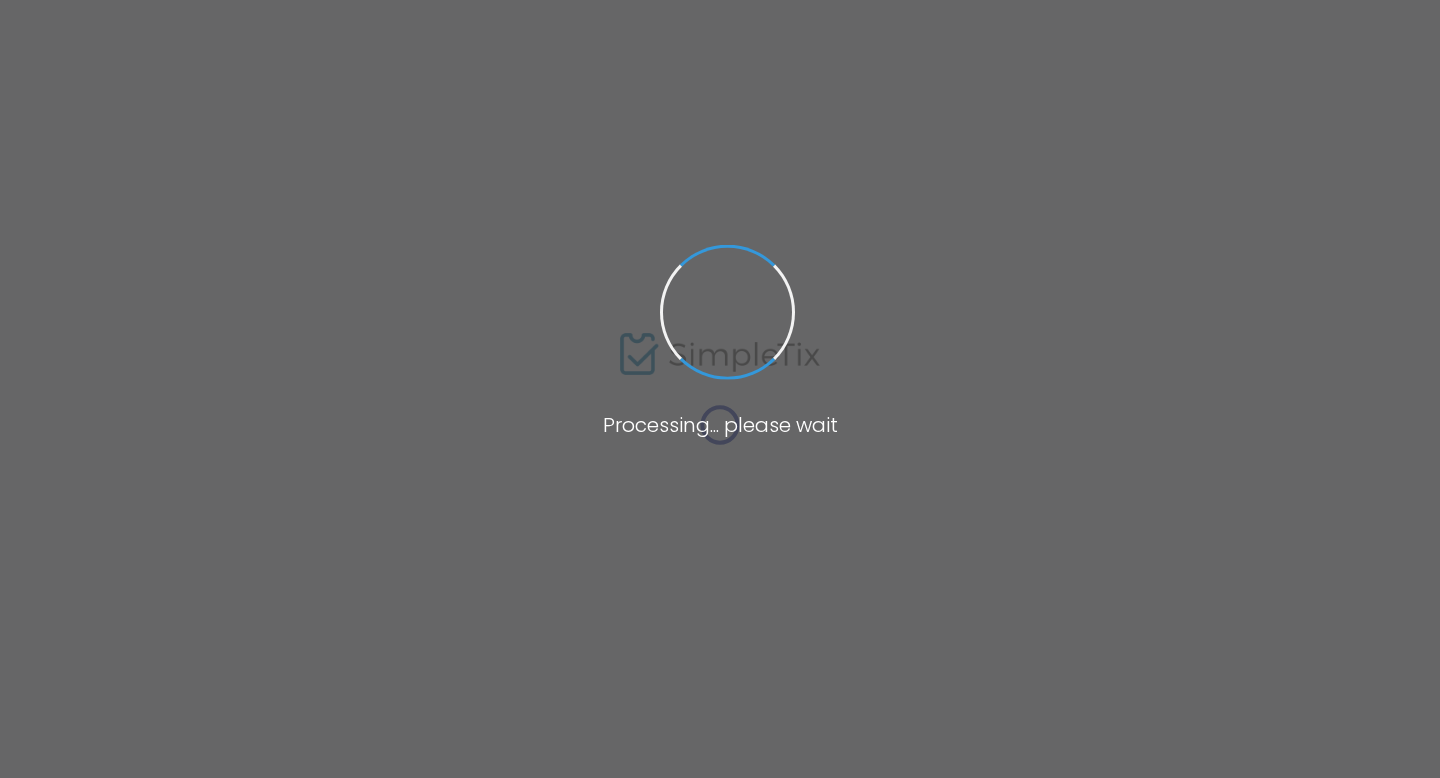 scroll, scrollTop: 0, scrollLeft: 0, axis: both 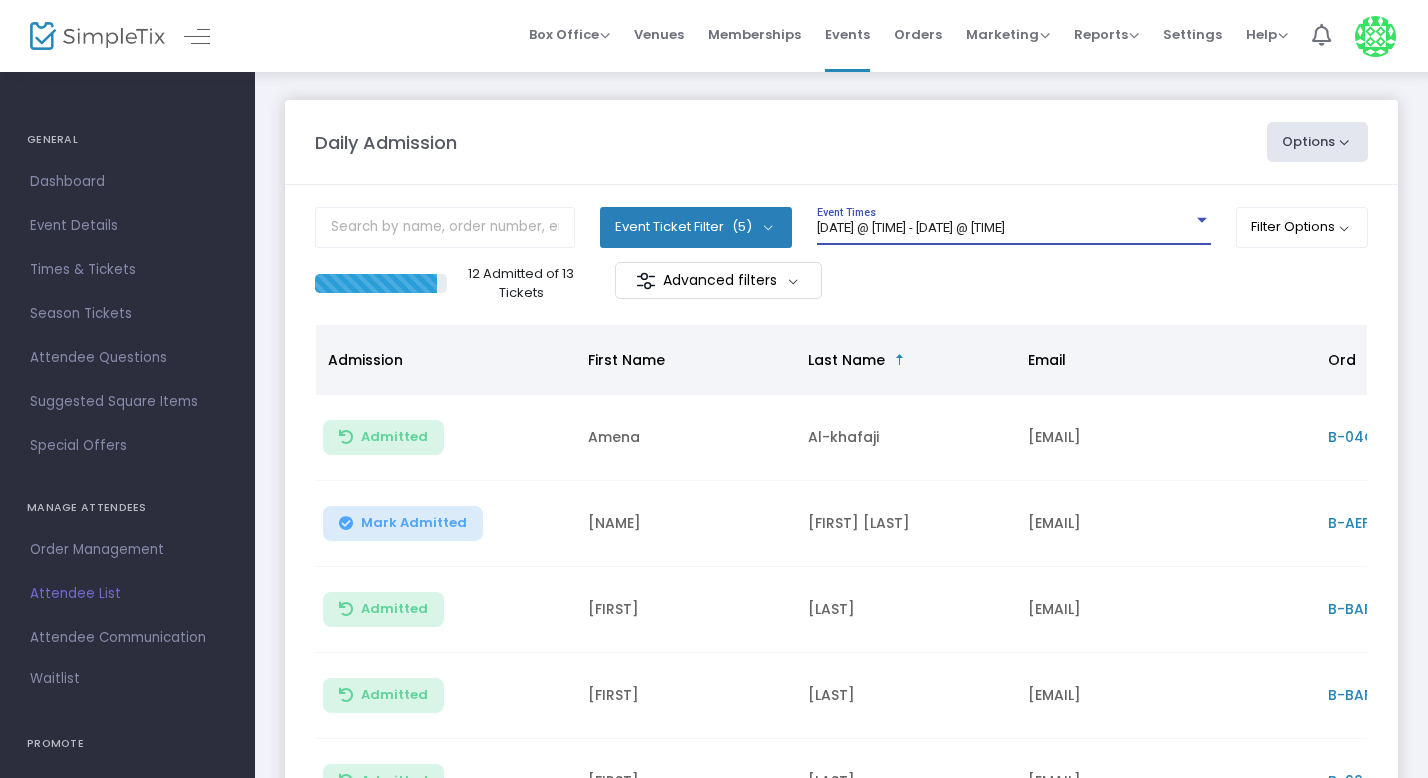 click on "[DATE] @ [TIME] - [DATE] @ [TIME]" at bounding box center [911, 227] 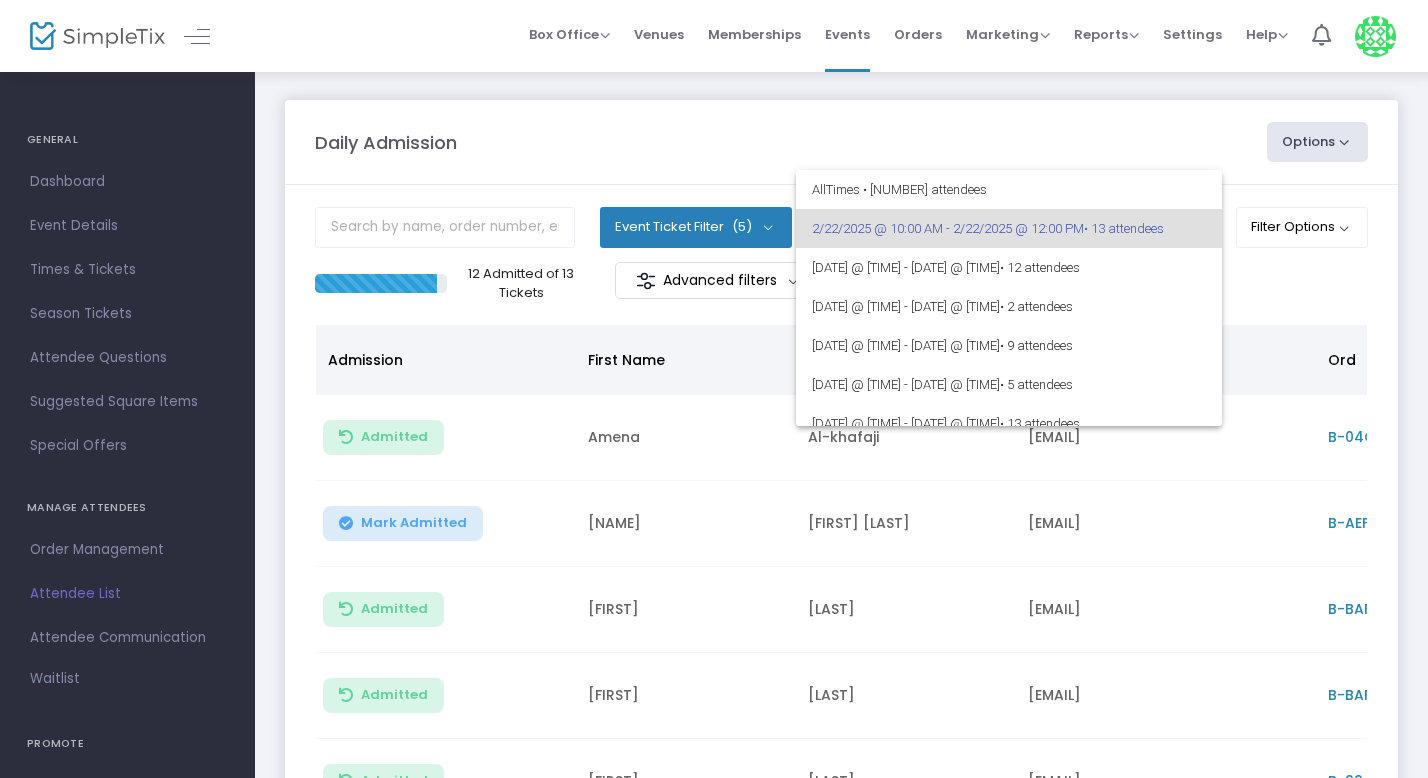 click at bounding box center (714, 389) 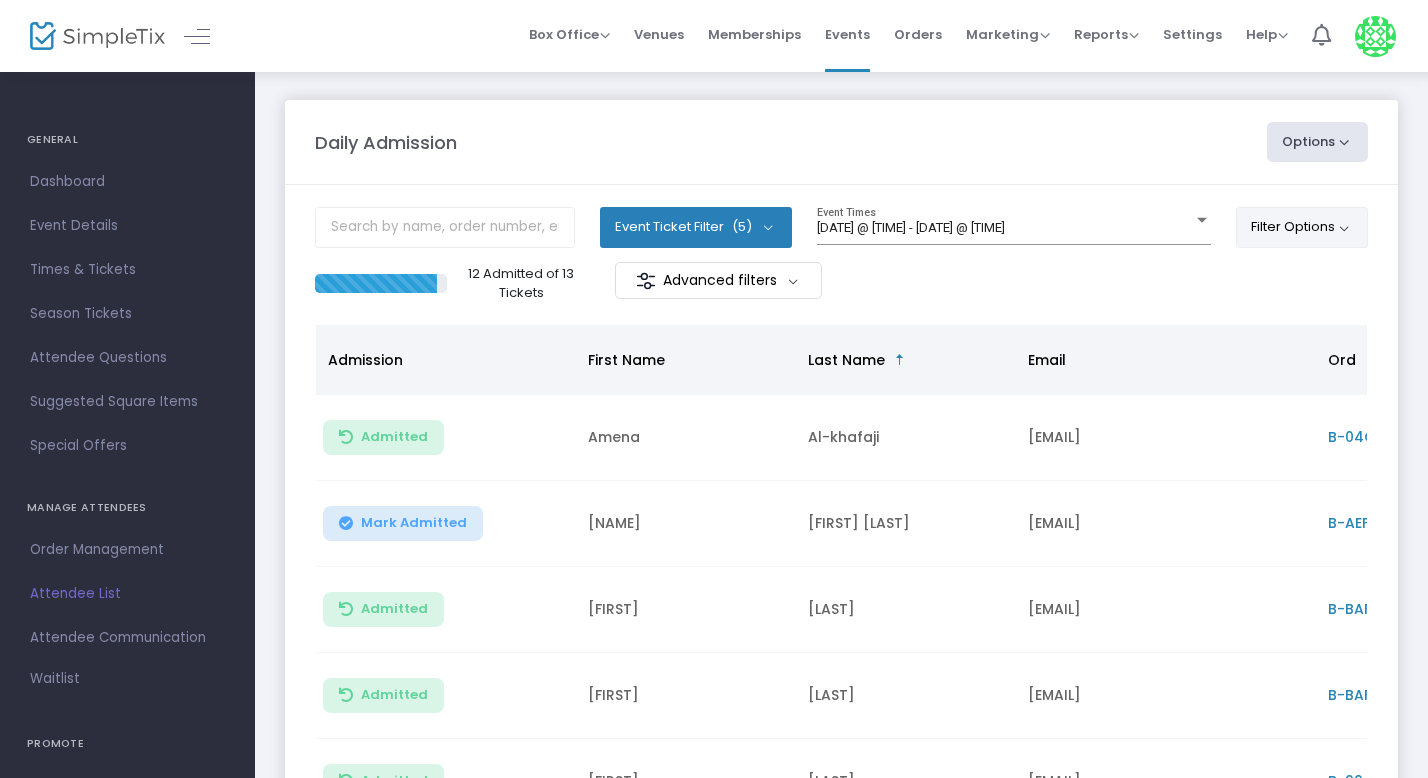 click on "Filter Options" at bounding box center (1302, 227) 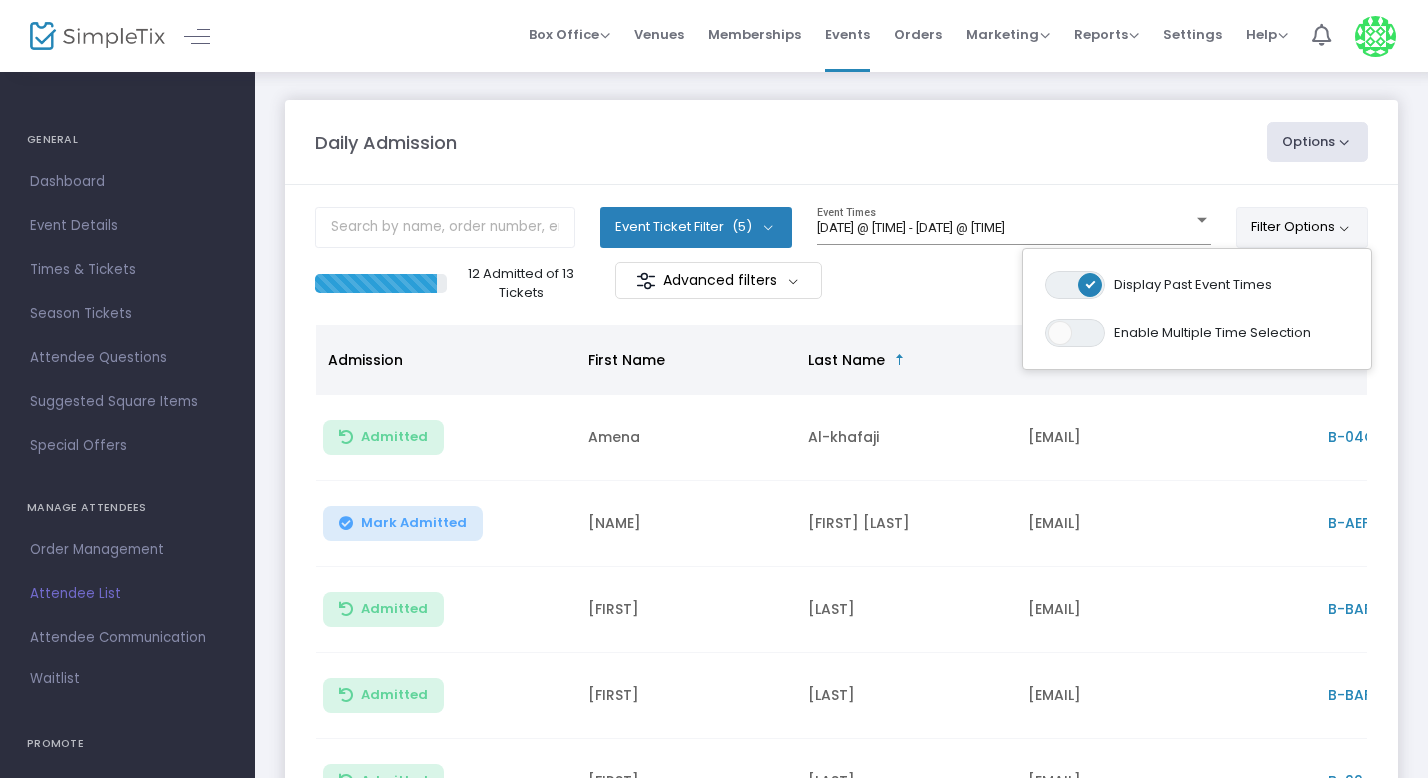click on "ON" at bounding box center [1091, 283] 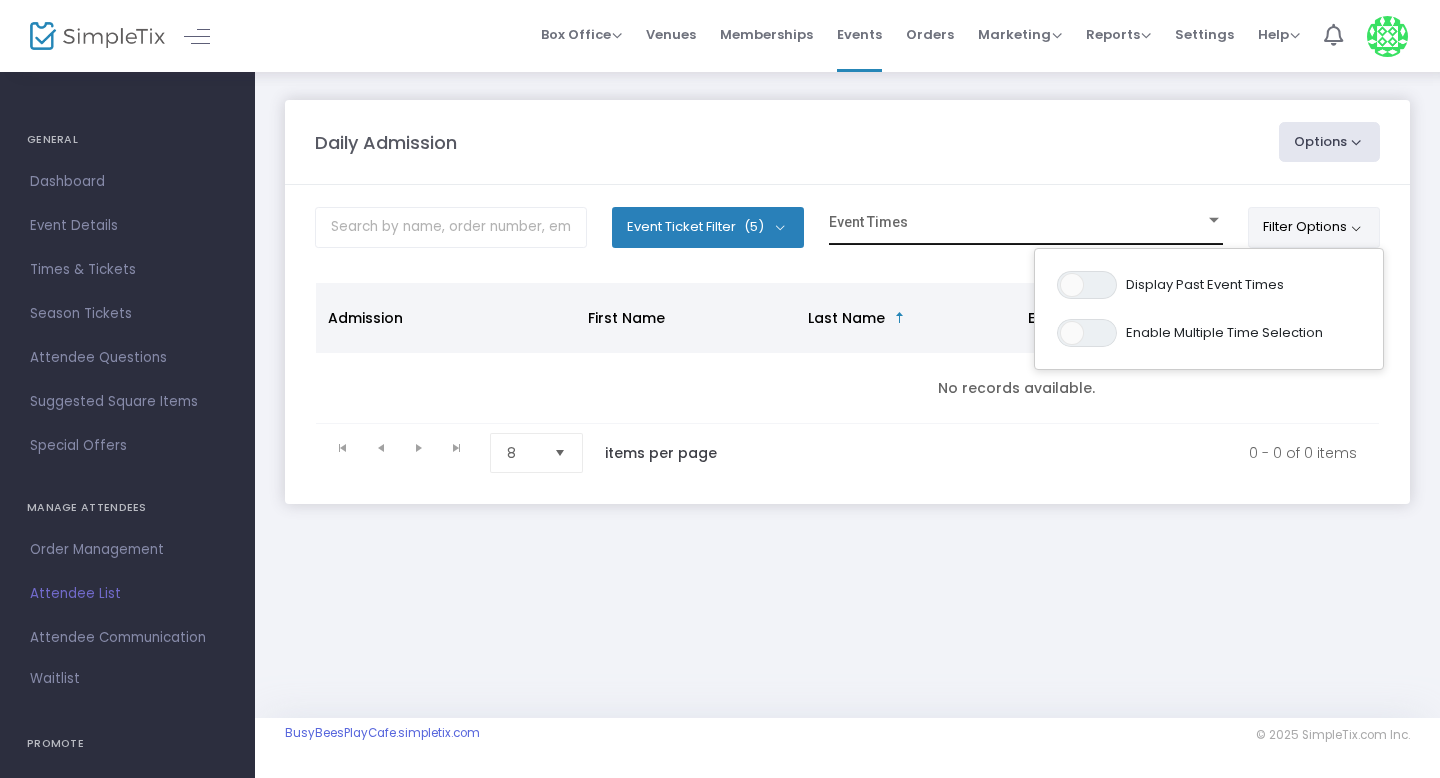click on "Event Times" 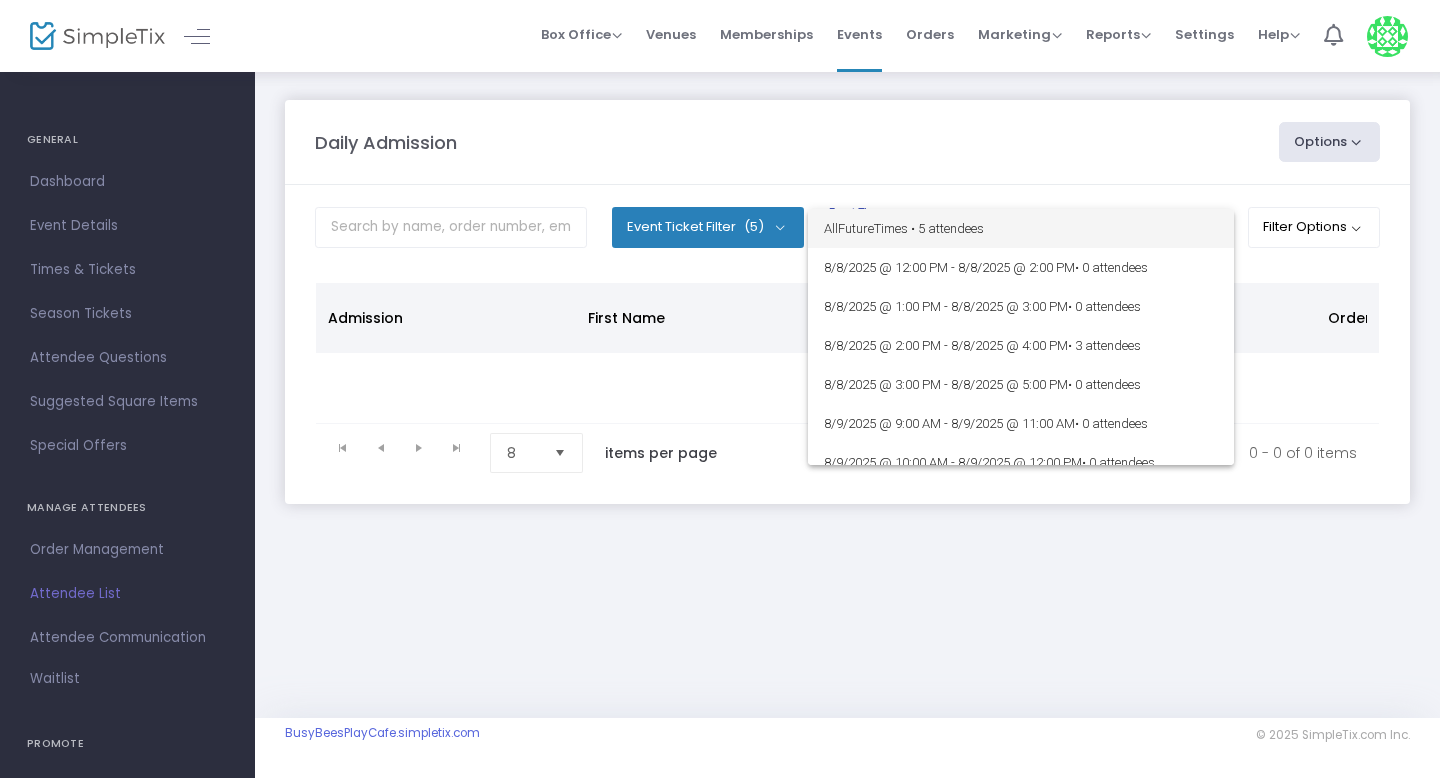 click at bounding box center (720, 389) 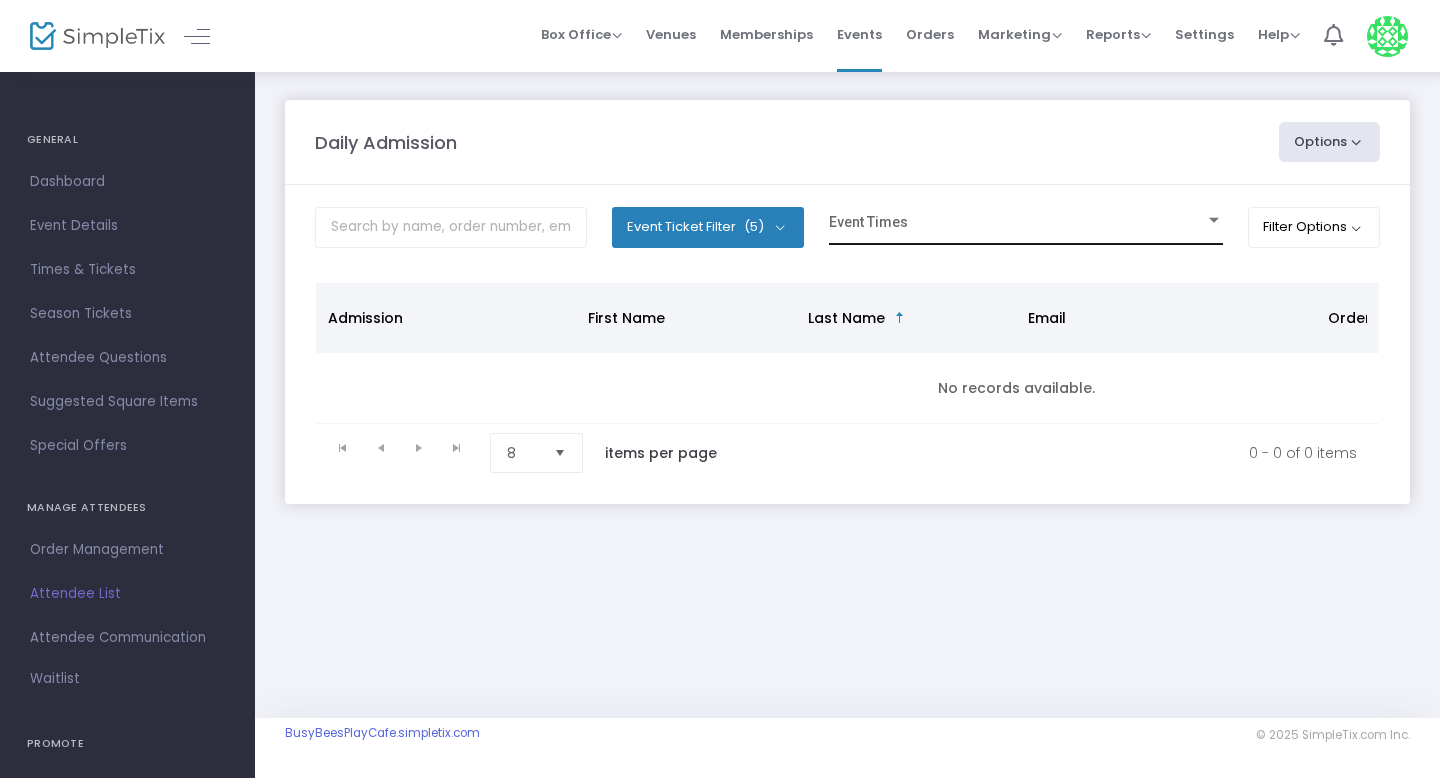 click on "Event Times" 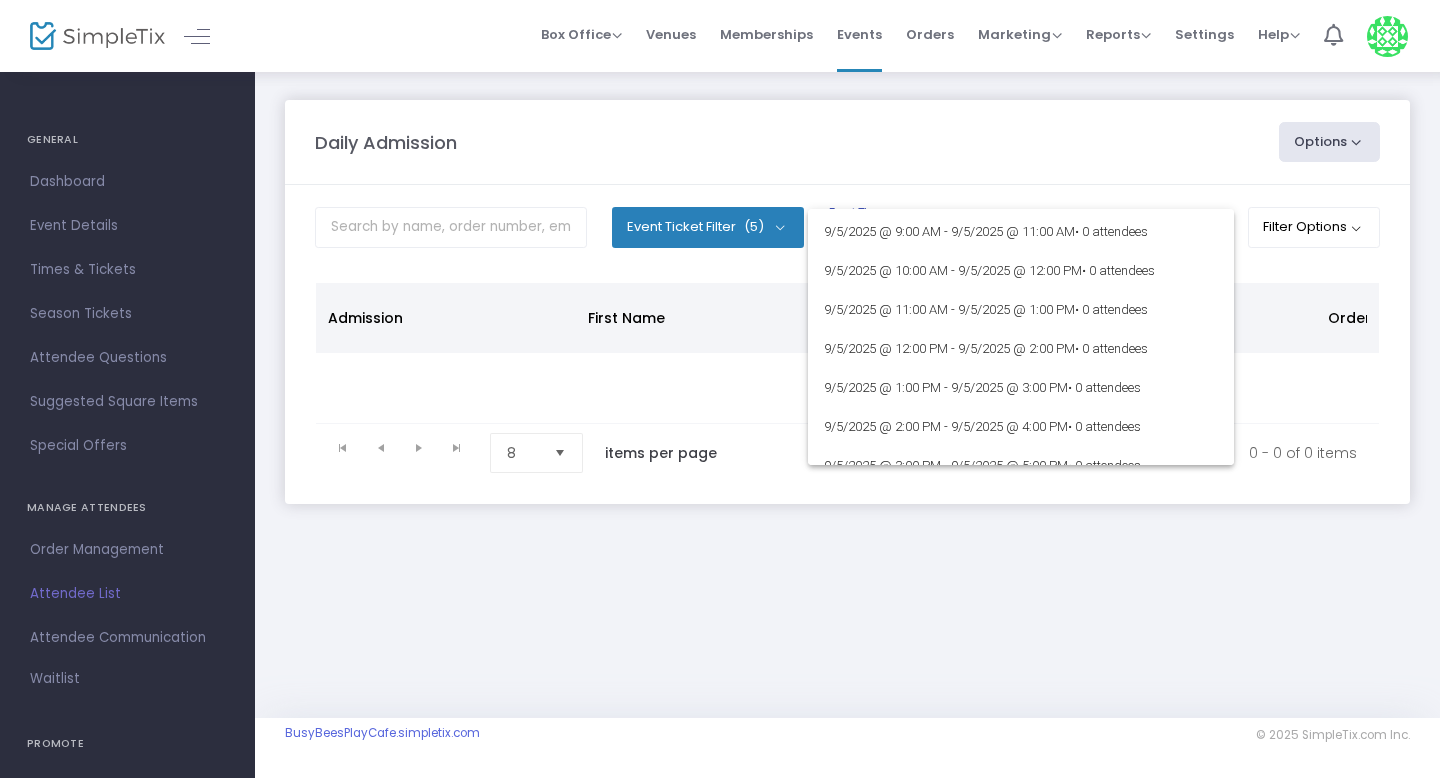 scroll, scrollTop: 7583, scrollLeft: 0, axis: vertical 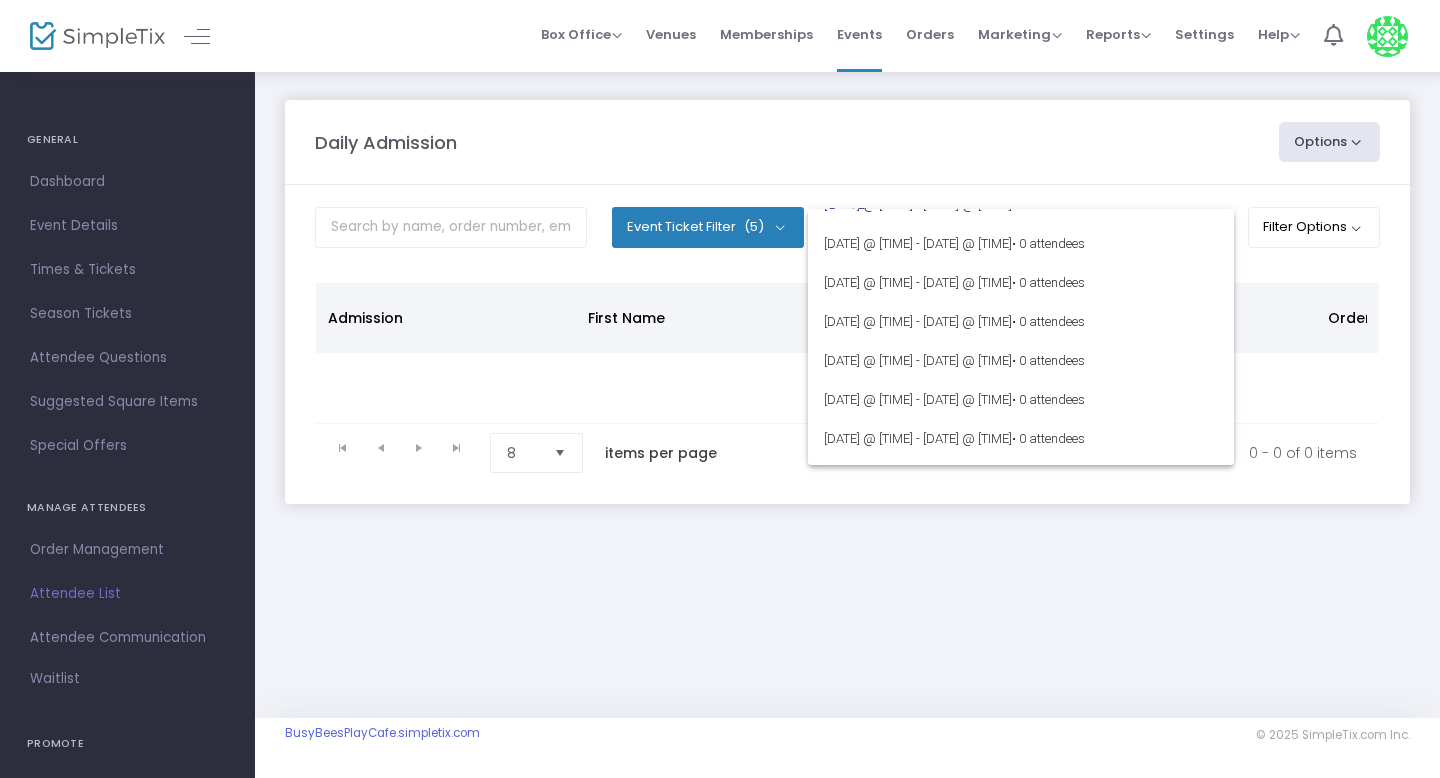 click at bounding box center (720, 389) 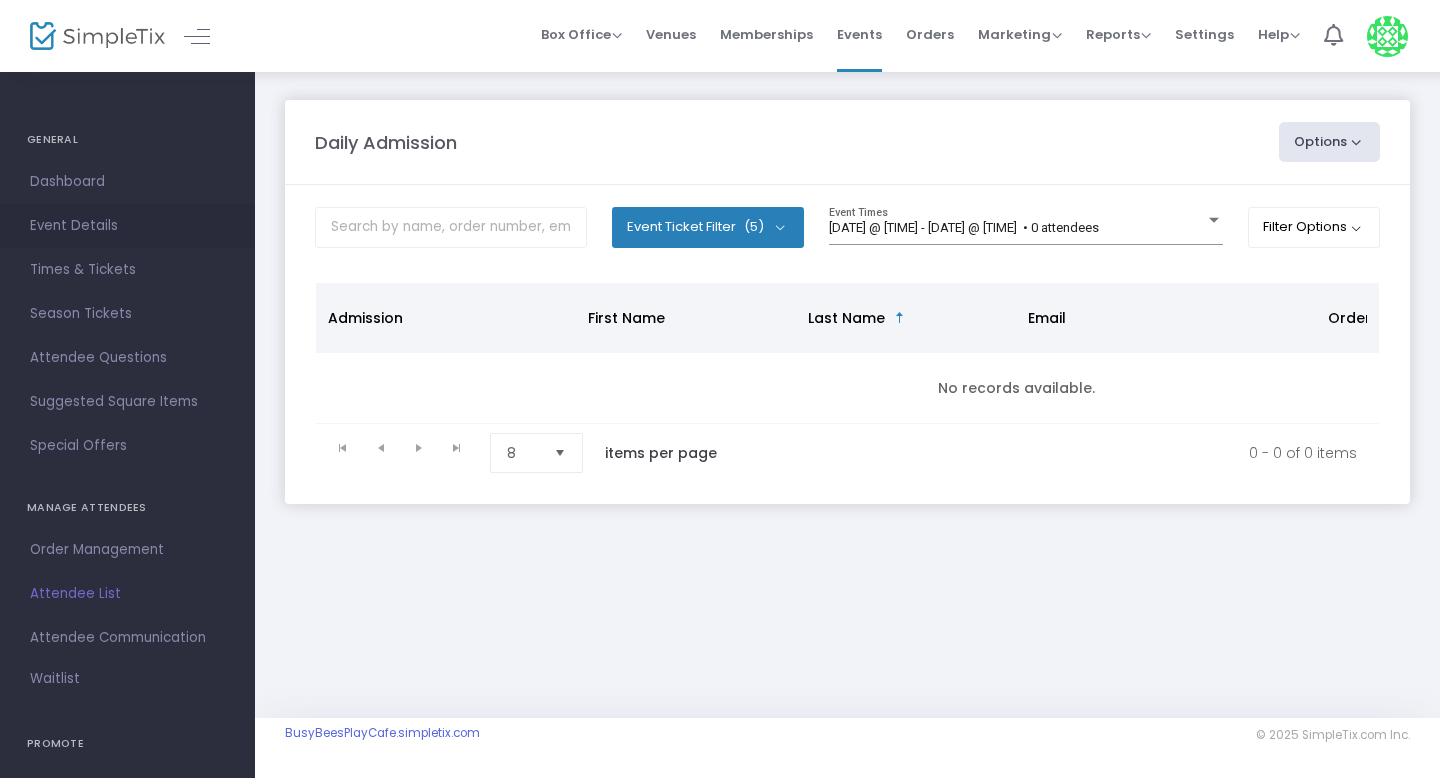 click on "Event Details" at bounding box center [127, 226] 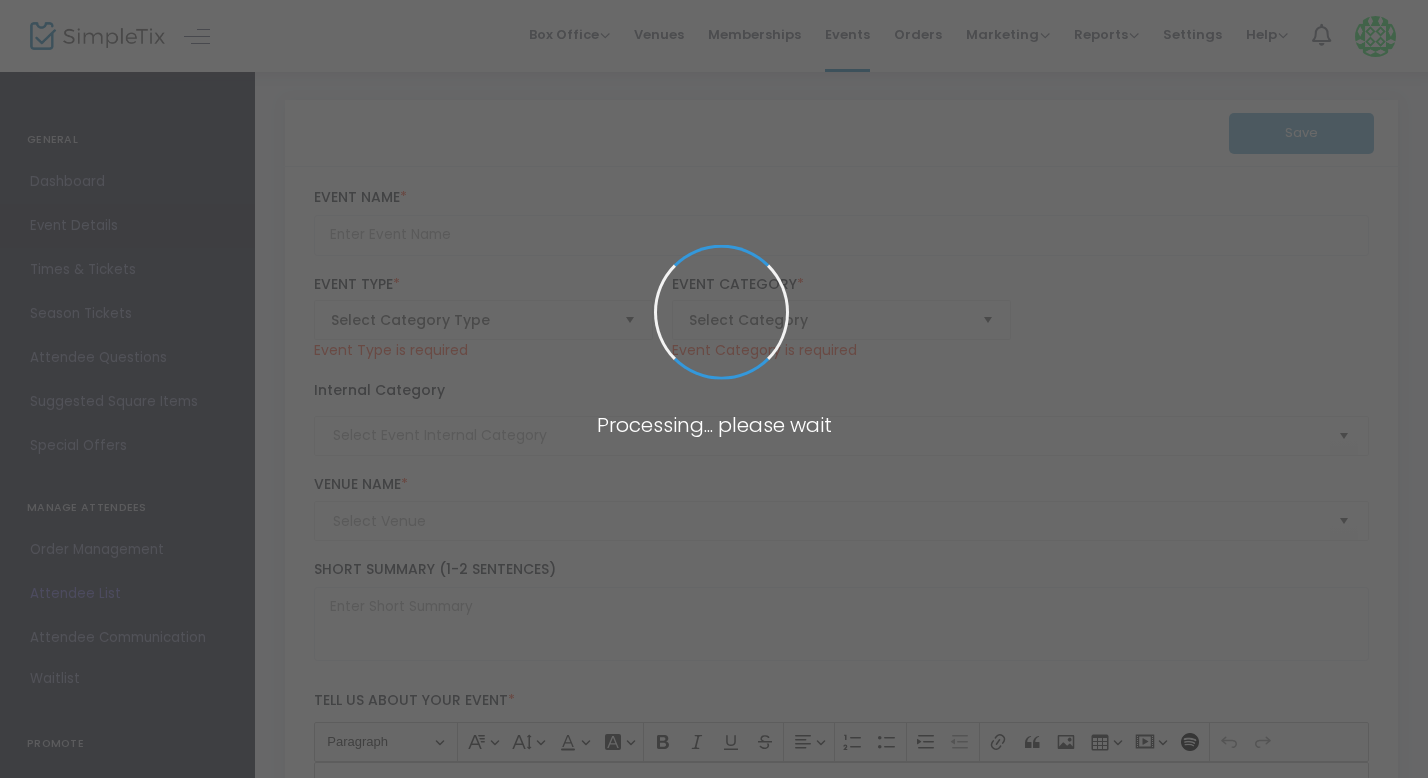 type on "Daily Admission" 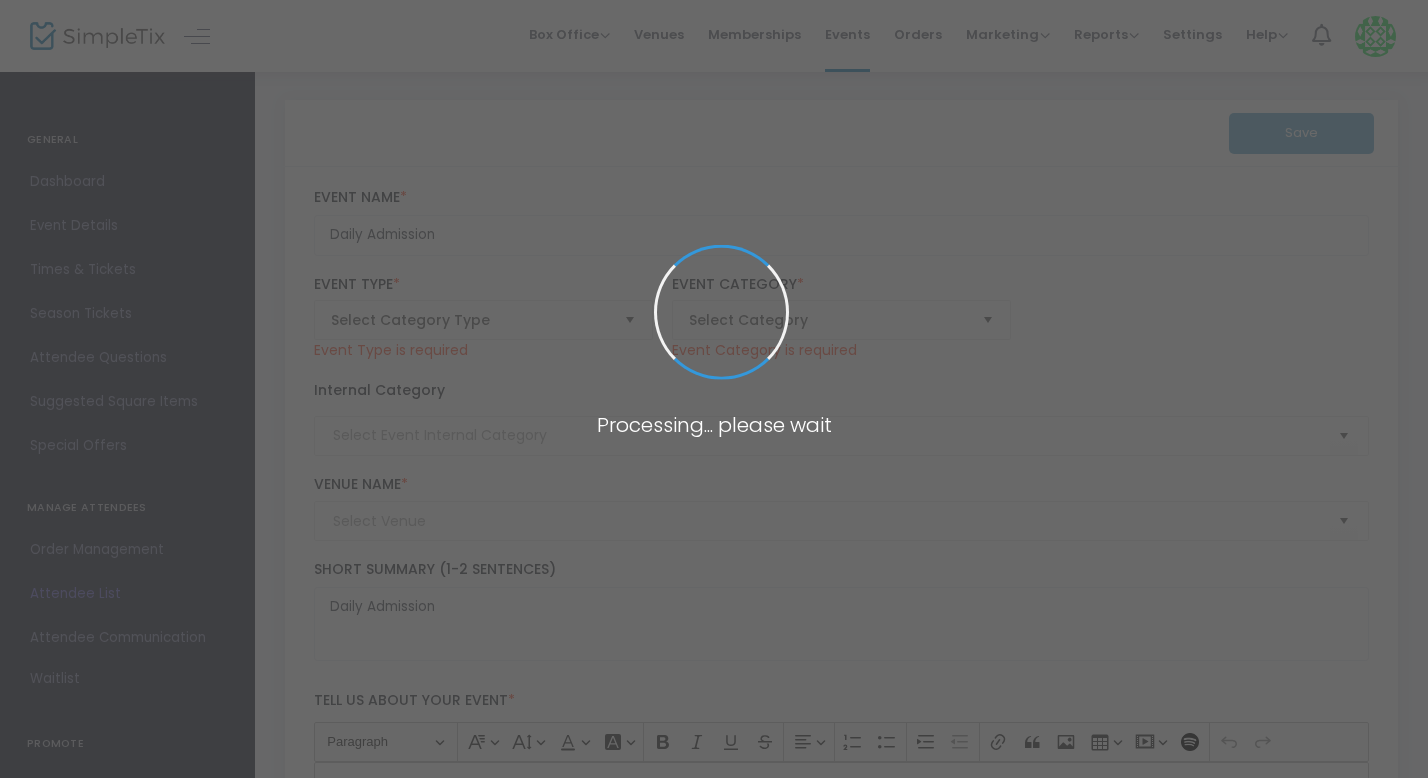 type on "Busy Bees Play Cafe" 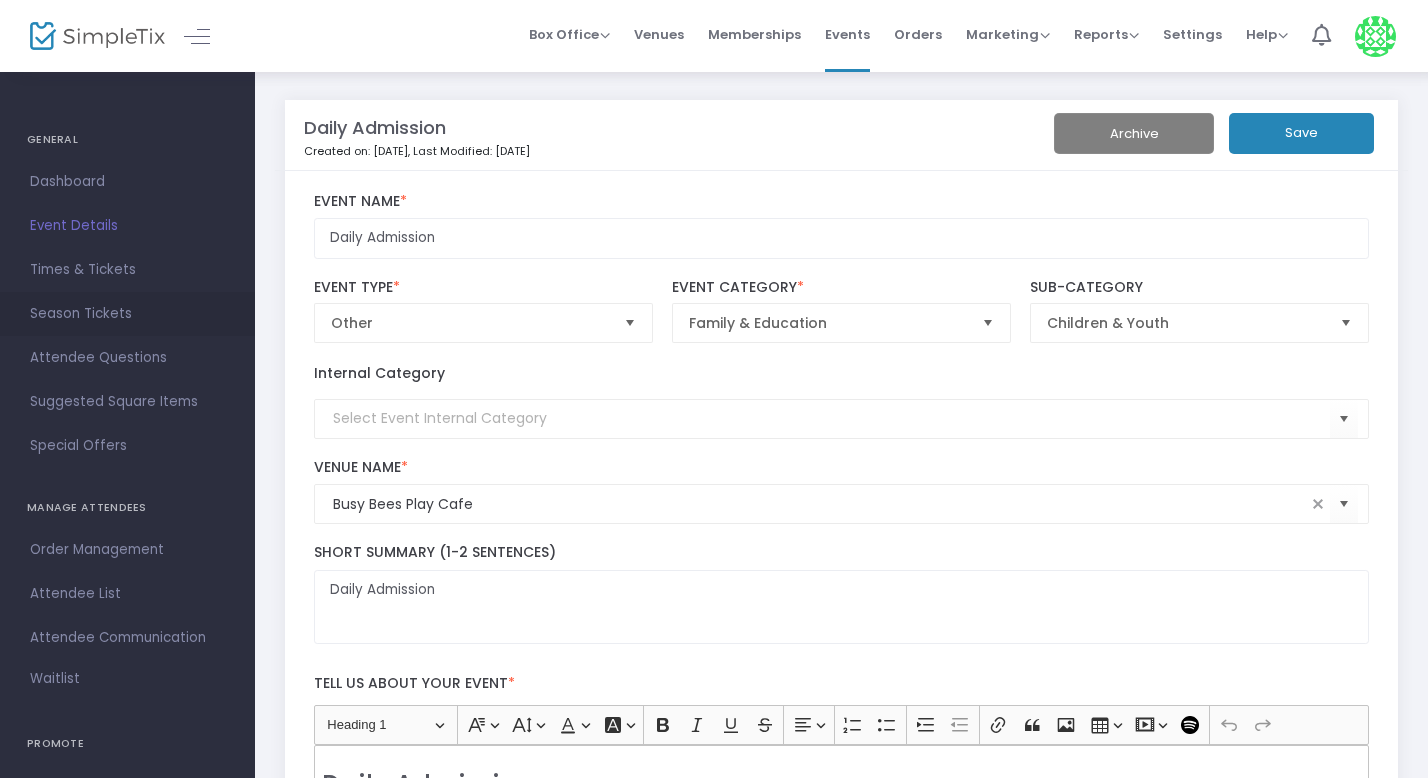 click on "Season Tickets" at bounding box center [127, 314] 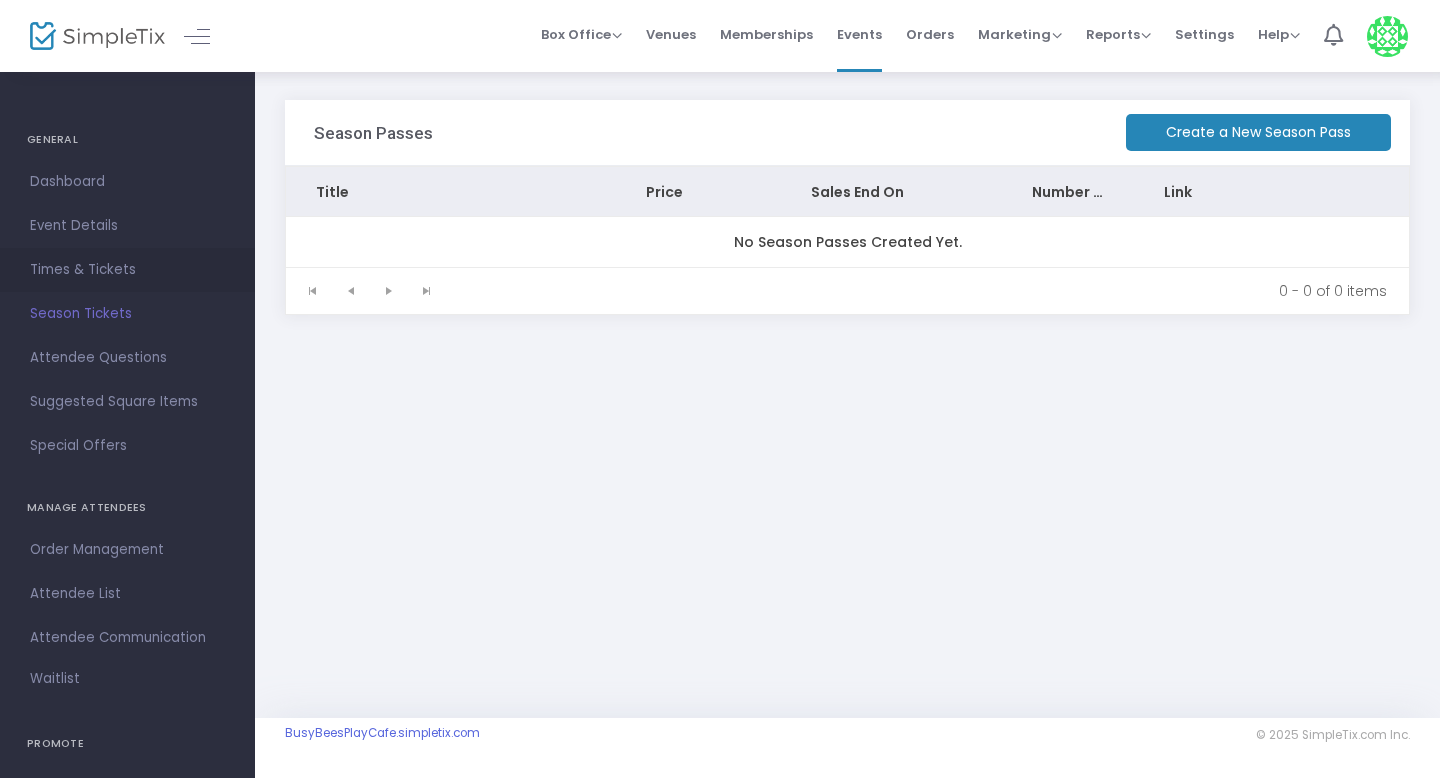click on "Times & Tickets" at bounding box center (127, 270) 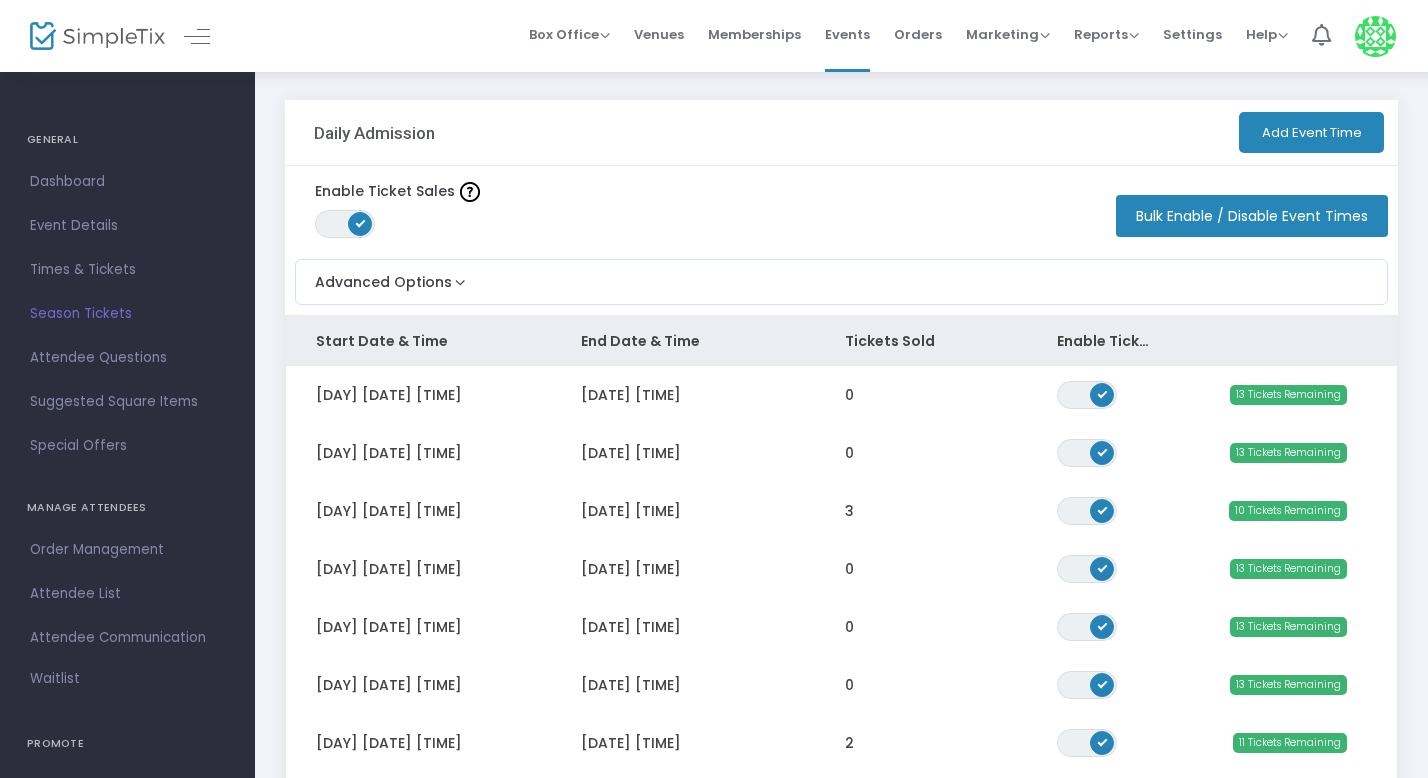 scroll, scrollTop: 428, scrollLeft: 0, axis: vertical 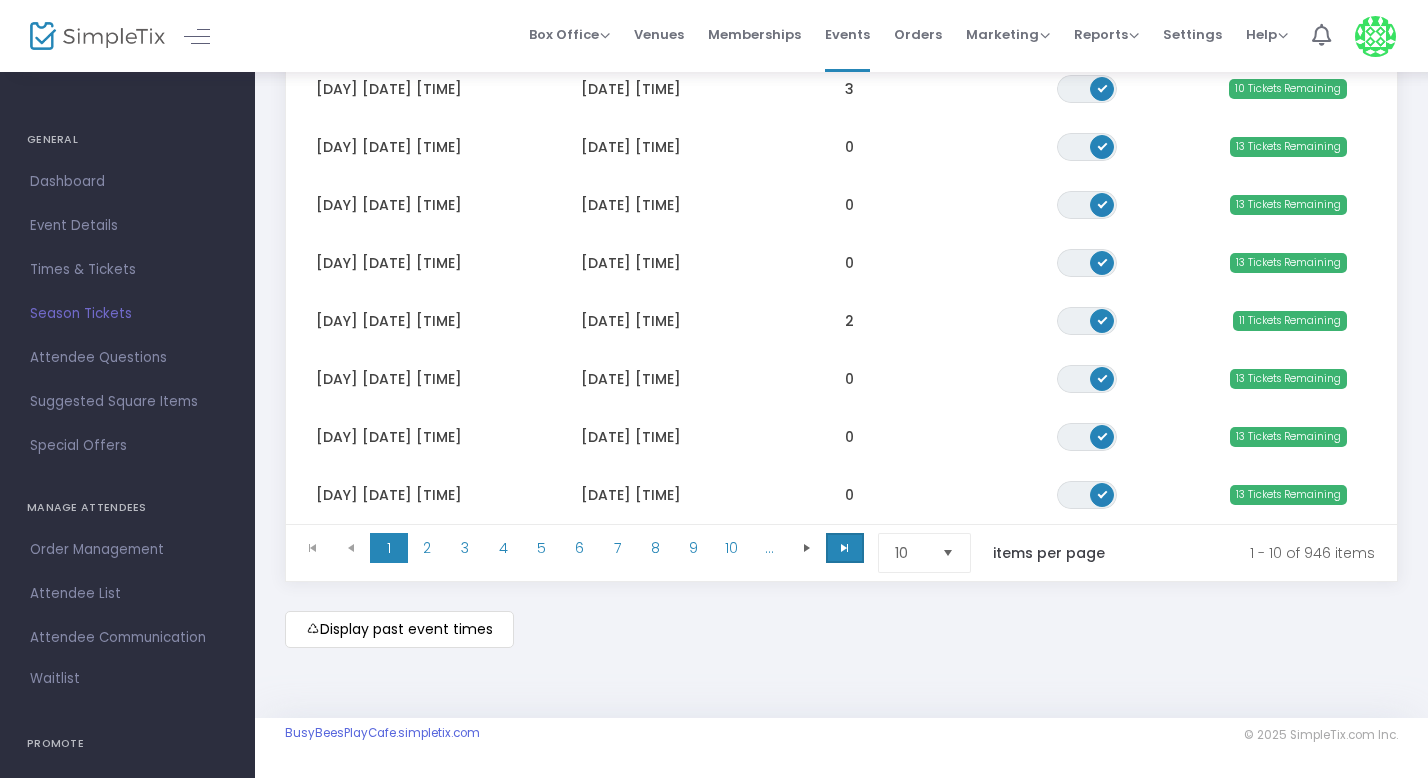 click 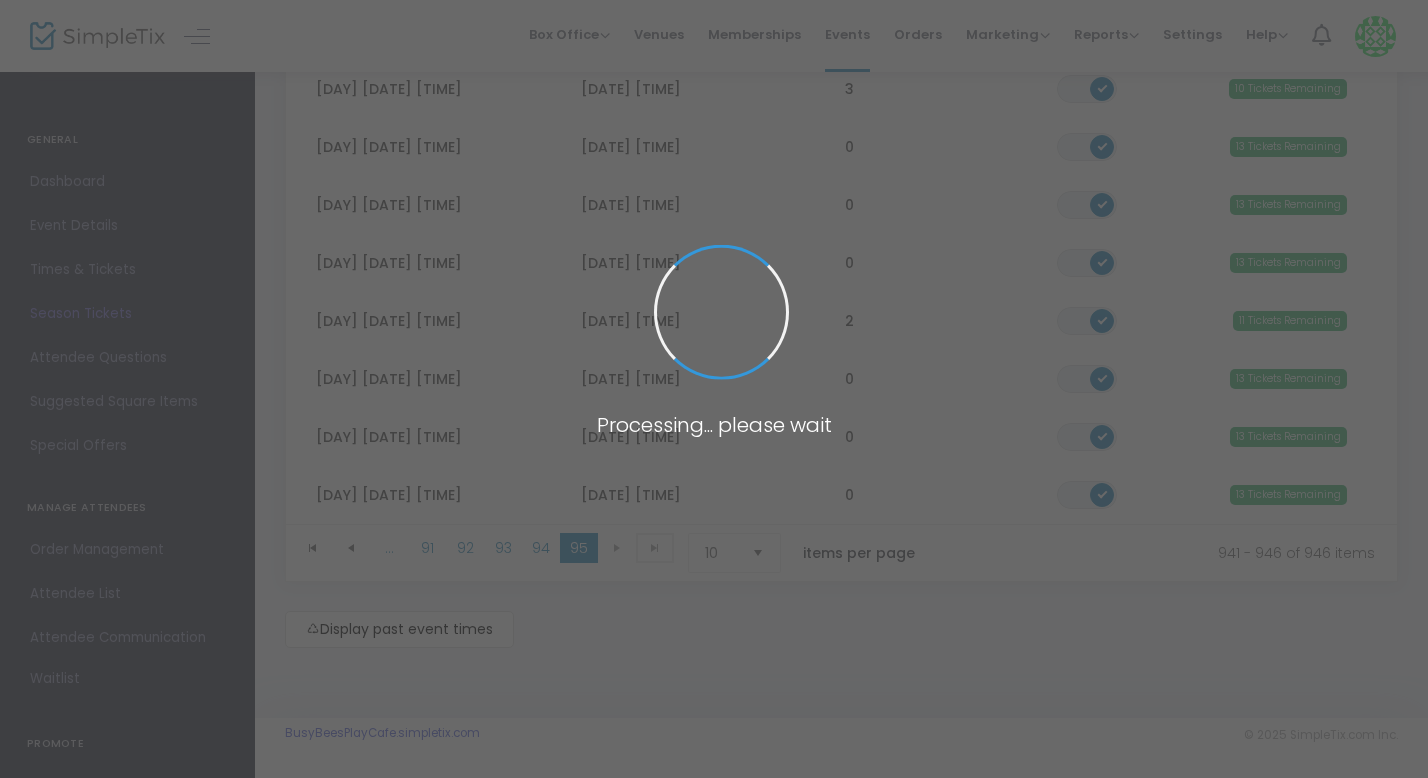 scroll, scrollTop: 196, scrollLeft: 0, axis: vertical 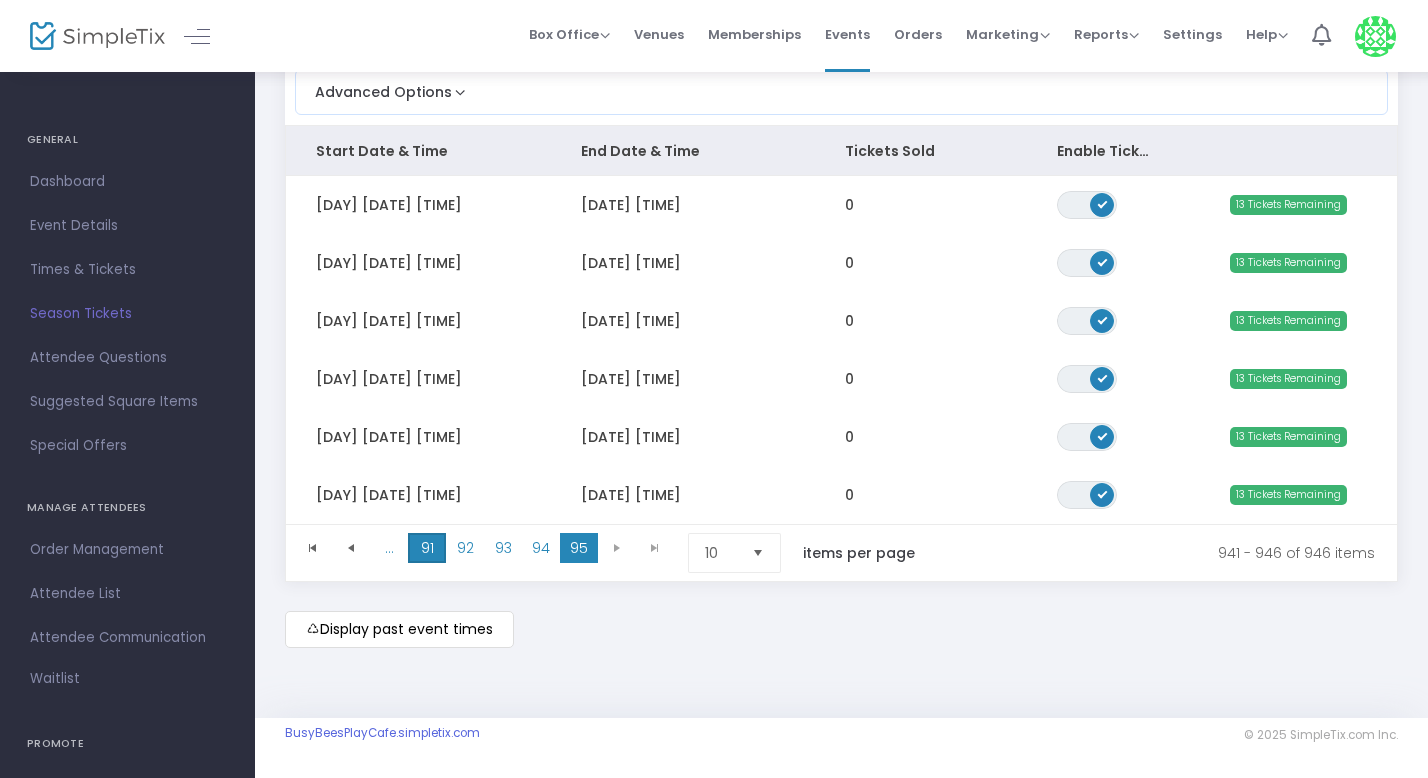 click on "91" 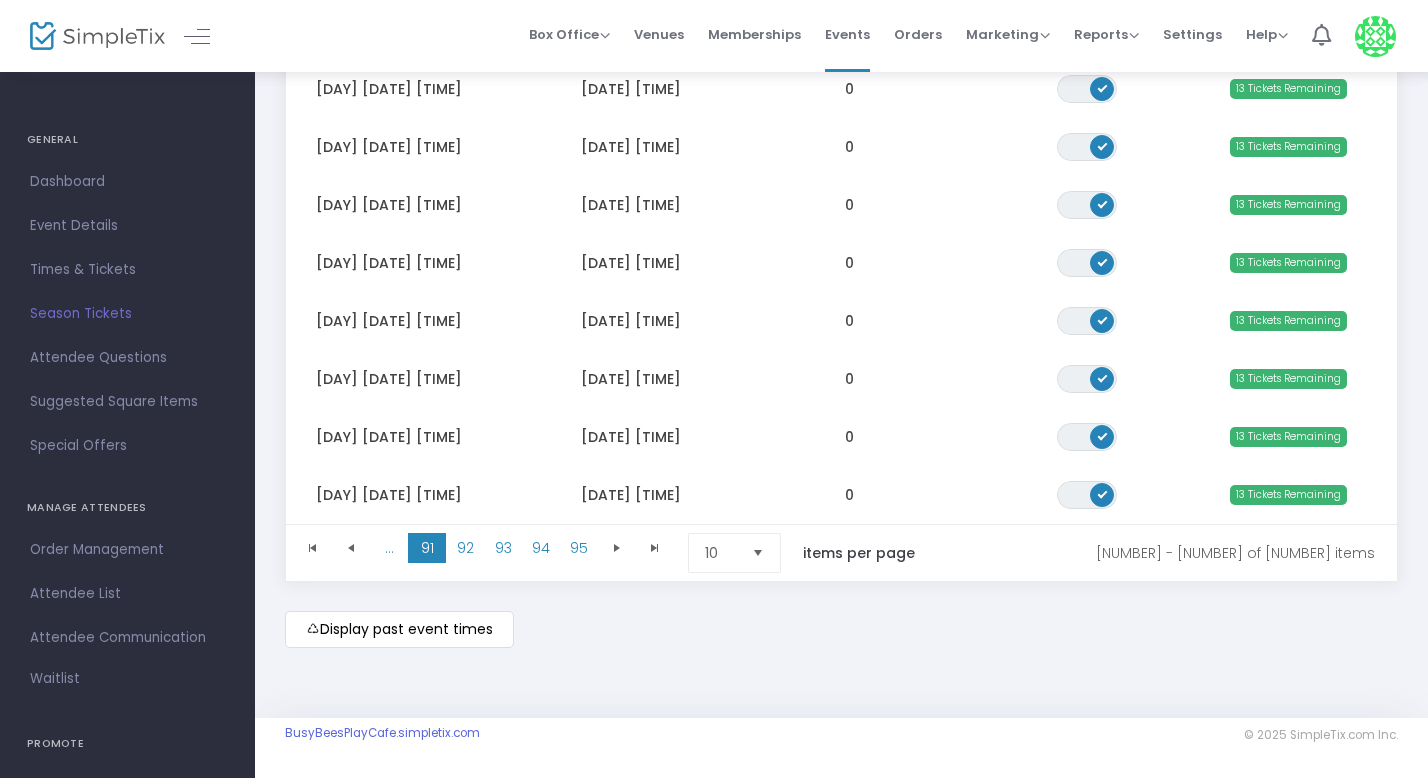 scroll, scrollTop: 428, scrollLeft: 0, axis: vertical 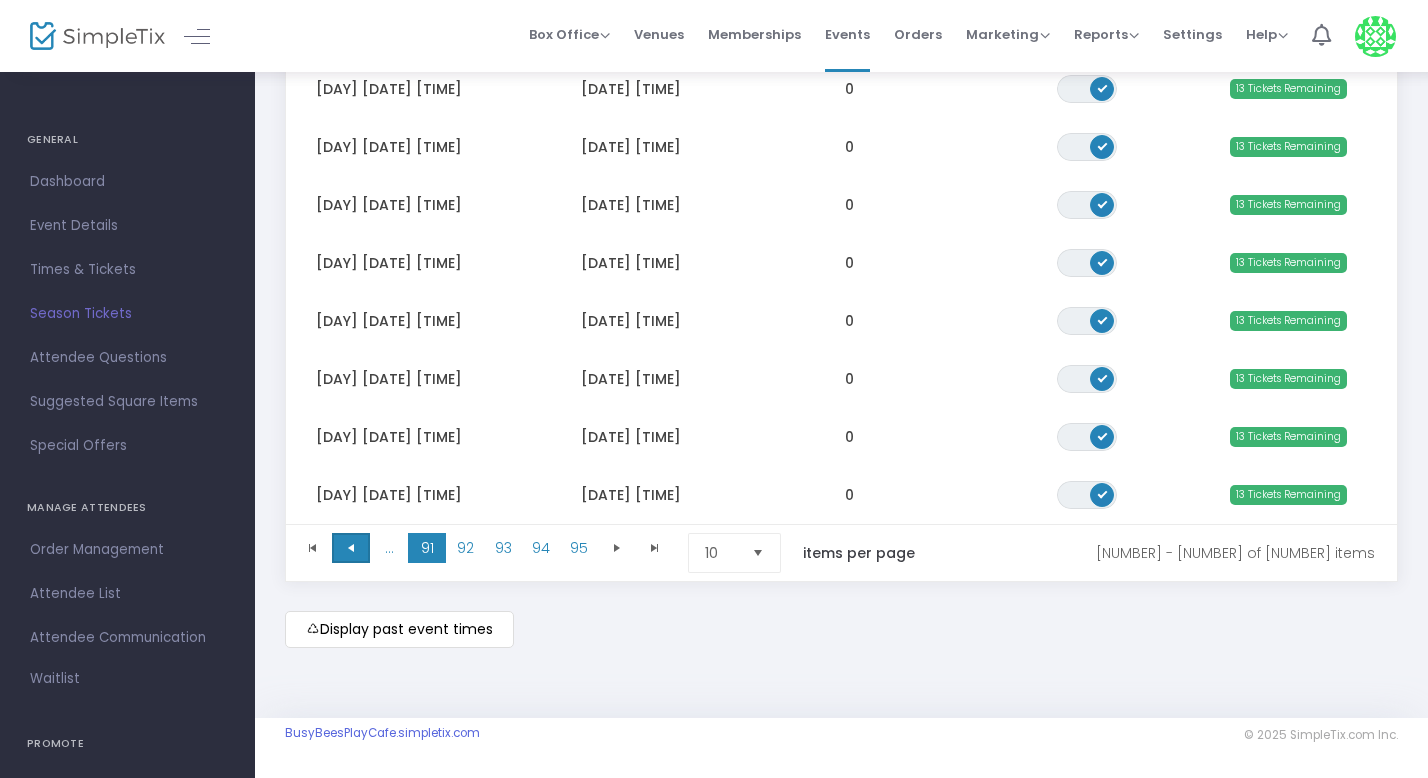 click 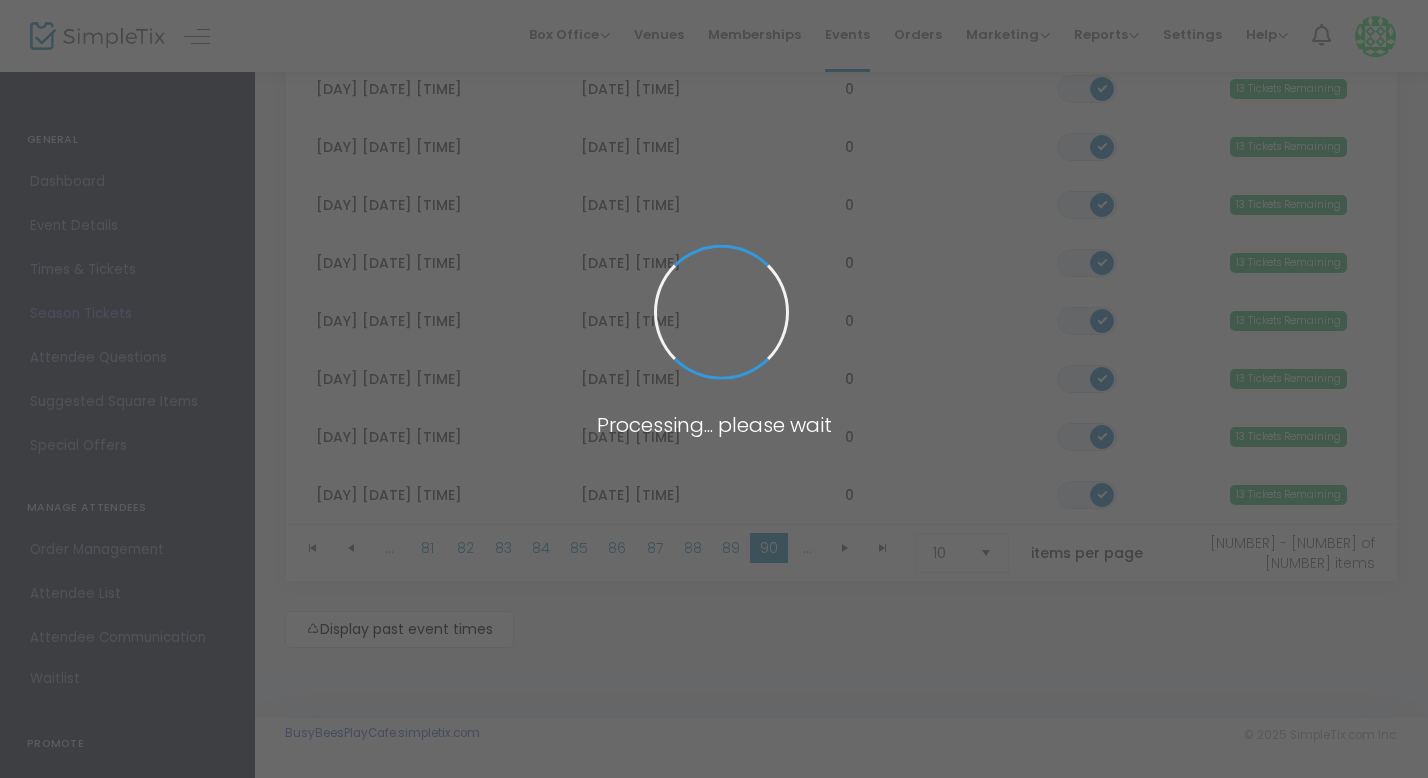 click on "Processing... please wait  Box Office   Sell Tickets   Bookings   Sell Season Pass   Venues   Memberships   Events   Orders   Marketing   Promo Codes   Quantity Discounts   Affiliate   Reports   Analytics   Sales Reports   Download   Settings   Help   View Docs   Contact Support  1  [FIRST] [LAST]   [EMAIL]   Role: OWNER   Section   Your Profile   Create a site for a new organization  Logout  GENERAL   Dashboard   Event Details  Times & Tickets  Season Passes   Season Tickets   Custom Registration Pages   Attendee Questions   Suggested Square Items   Event Promoters   Special Offers   MANAGE ATTENDEES   Order Management   Attendee List   Attendee Communication   Waitlist   Print Badges   PROMOTE   Social   Embed   Promo Code   Quantity Discount   Daily Admission   Add Event Time   Enable Ticket Sales  ON OFF  Bulk Enable / Disable Event Times   Advanced Options   Limit the total number of orders per event time  ON OFF  Save  Start Date & Time End Date & Time Tickets Sold Enable Ticket Sales" at bounding box center (714, -33) 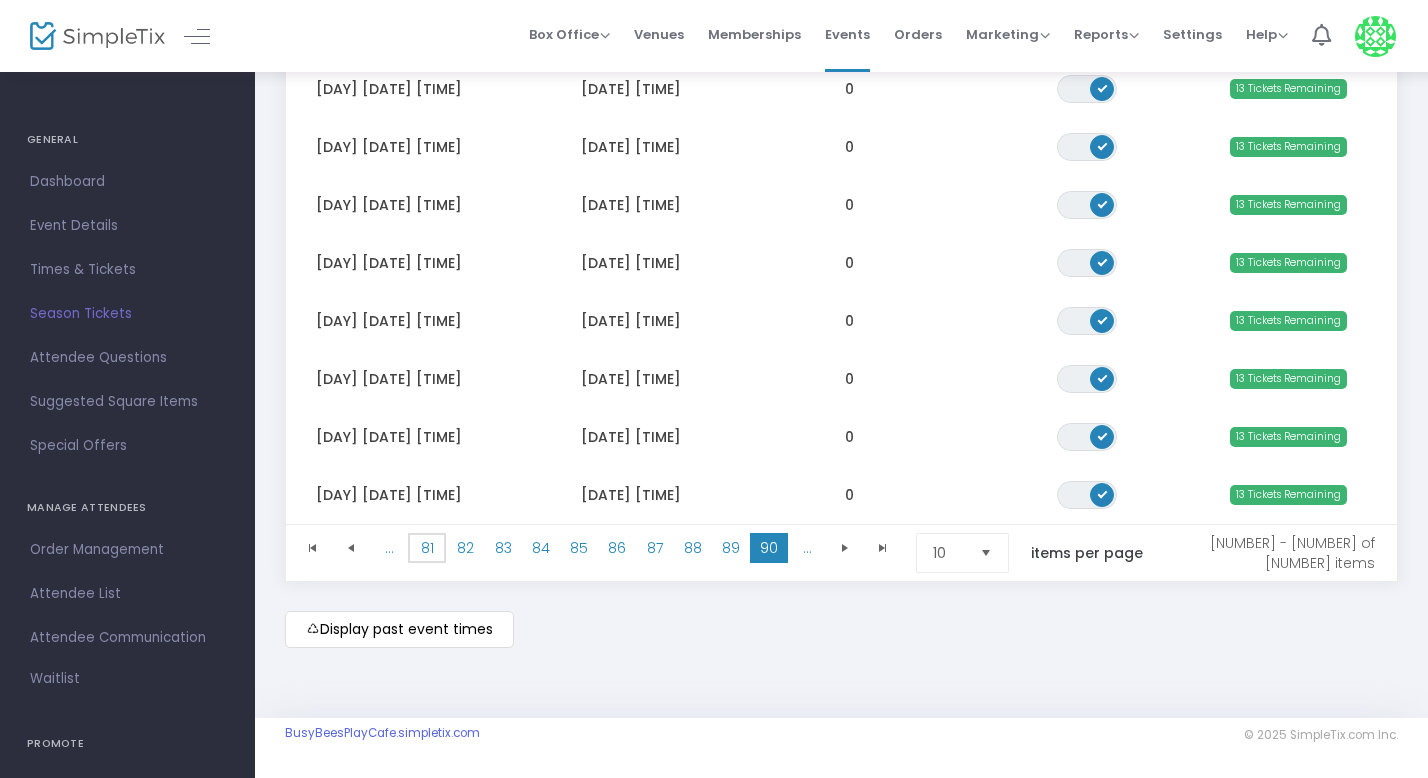 click on "81" 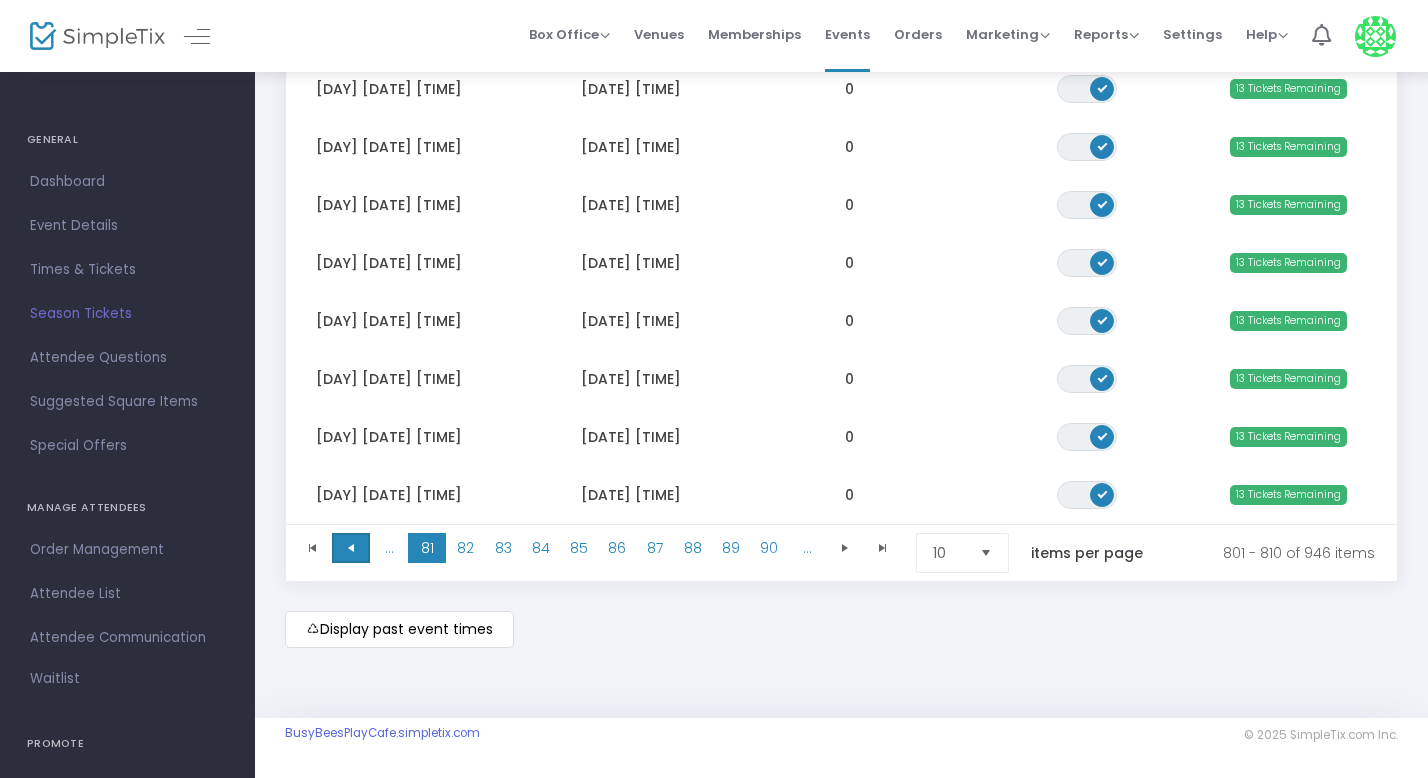 click 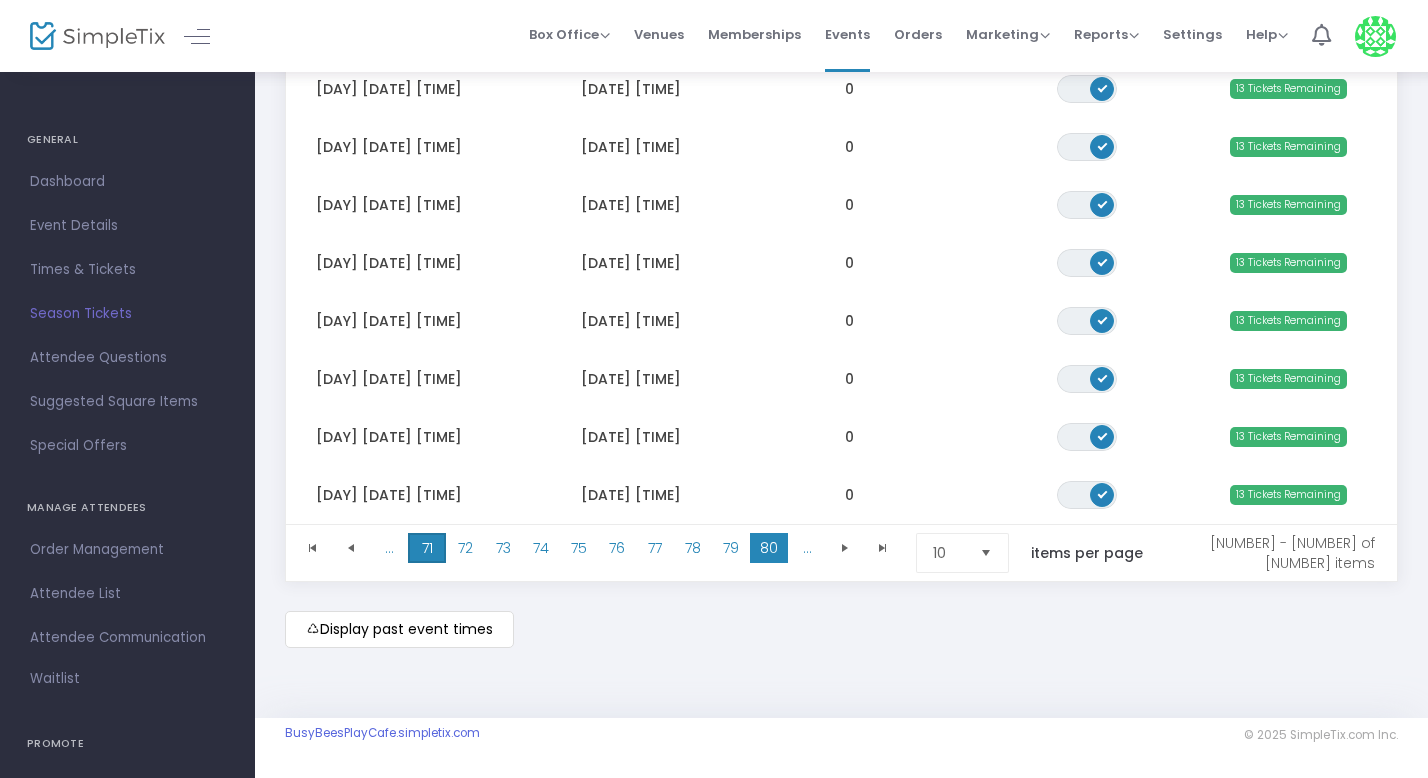 click on "71" 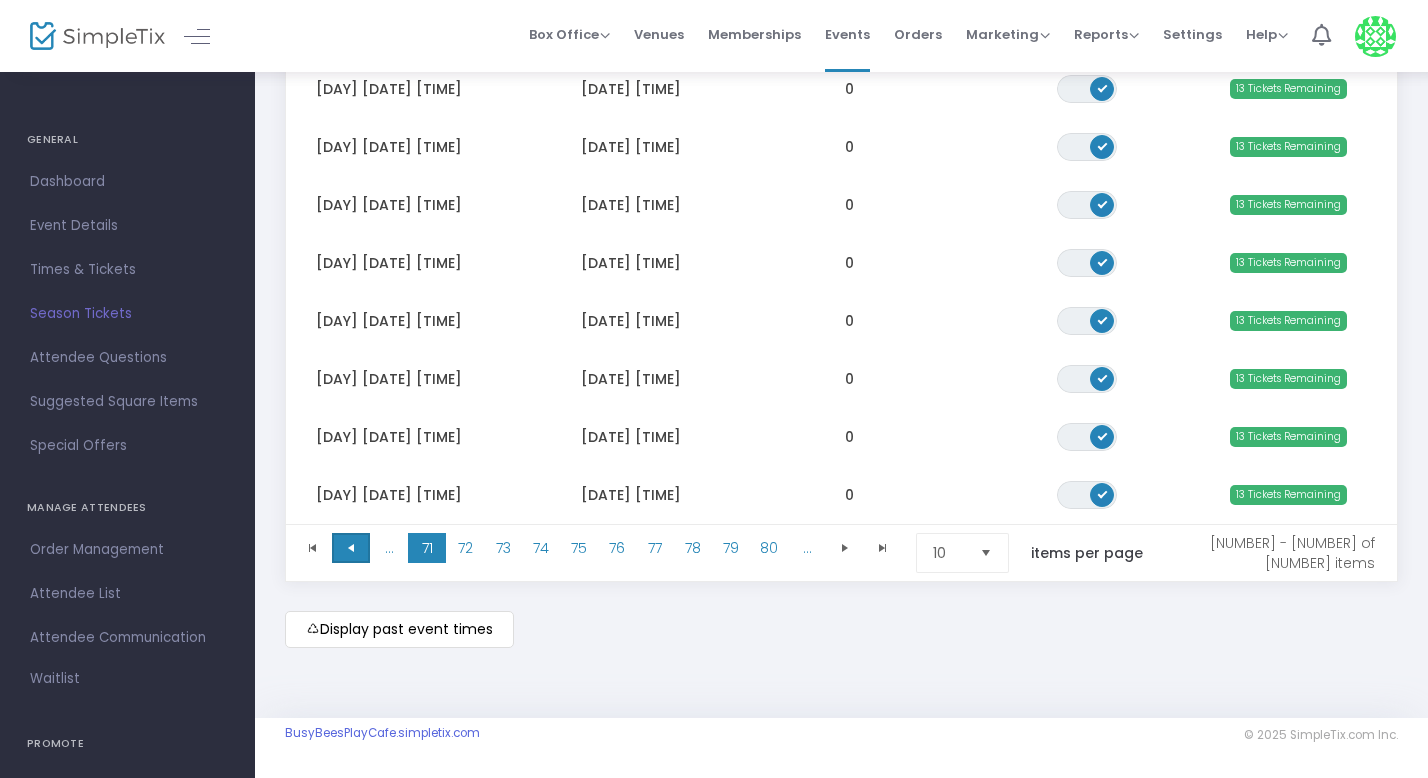 click 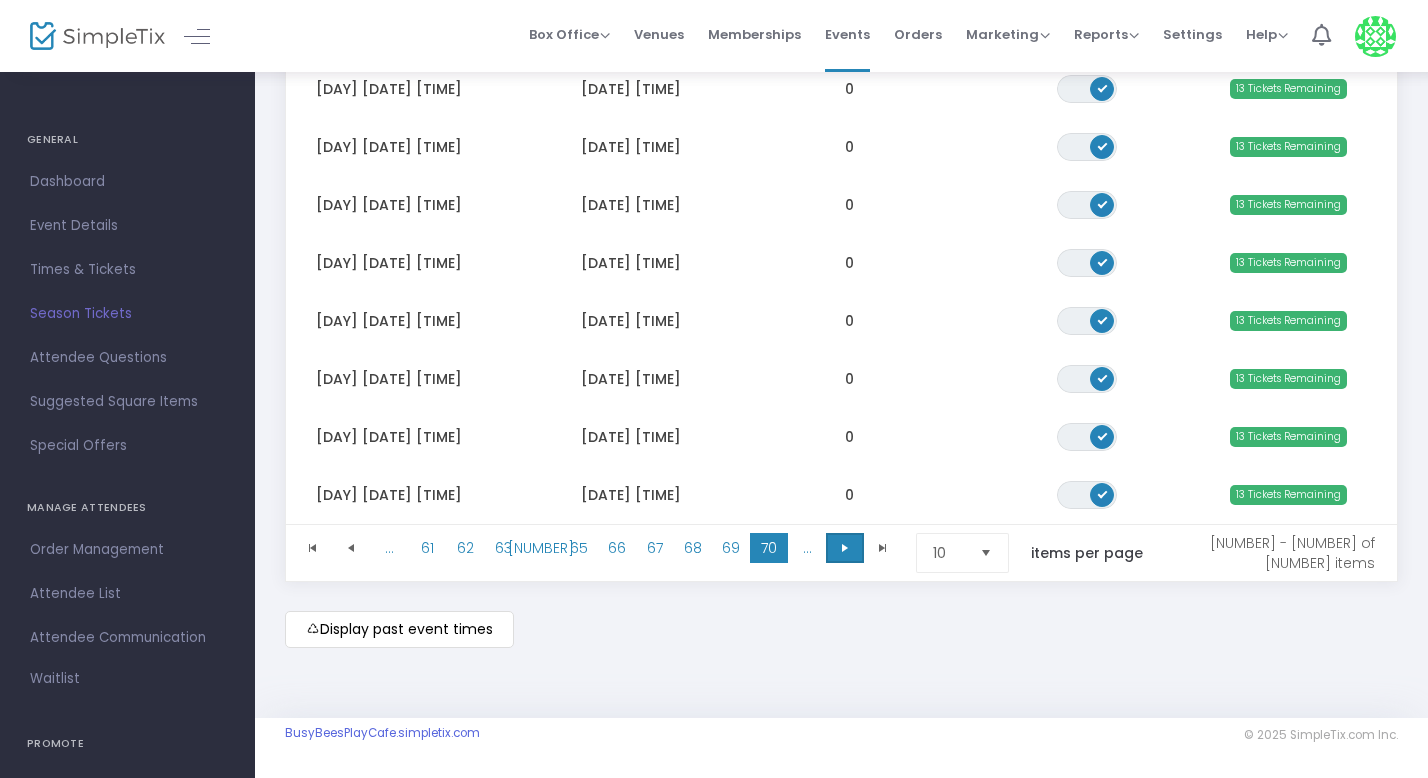 click 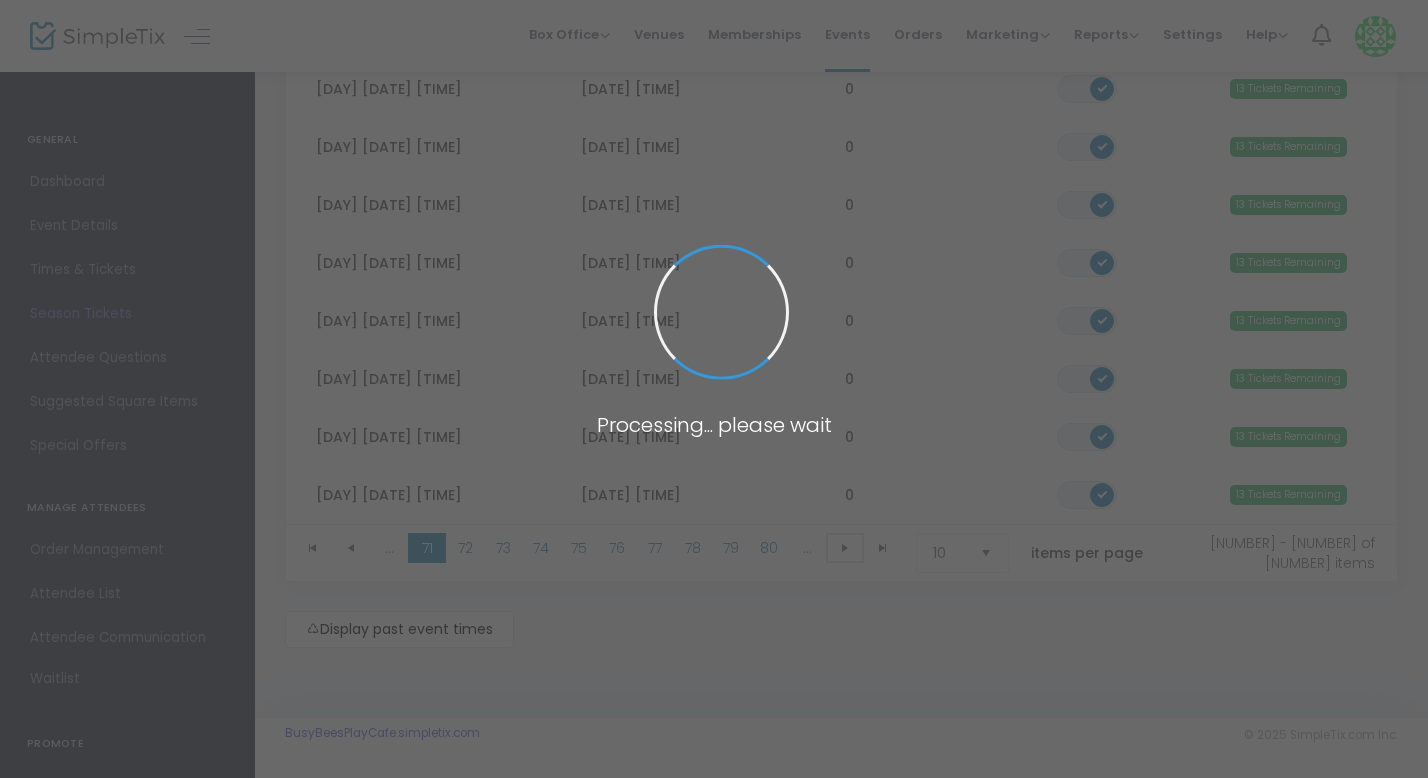 click 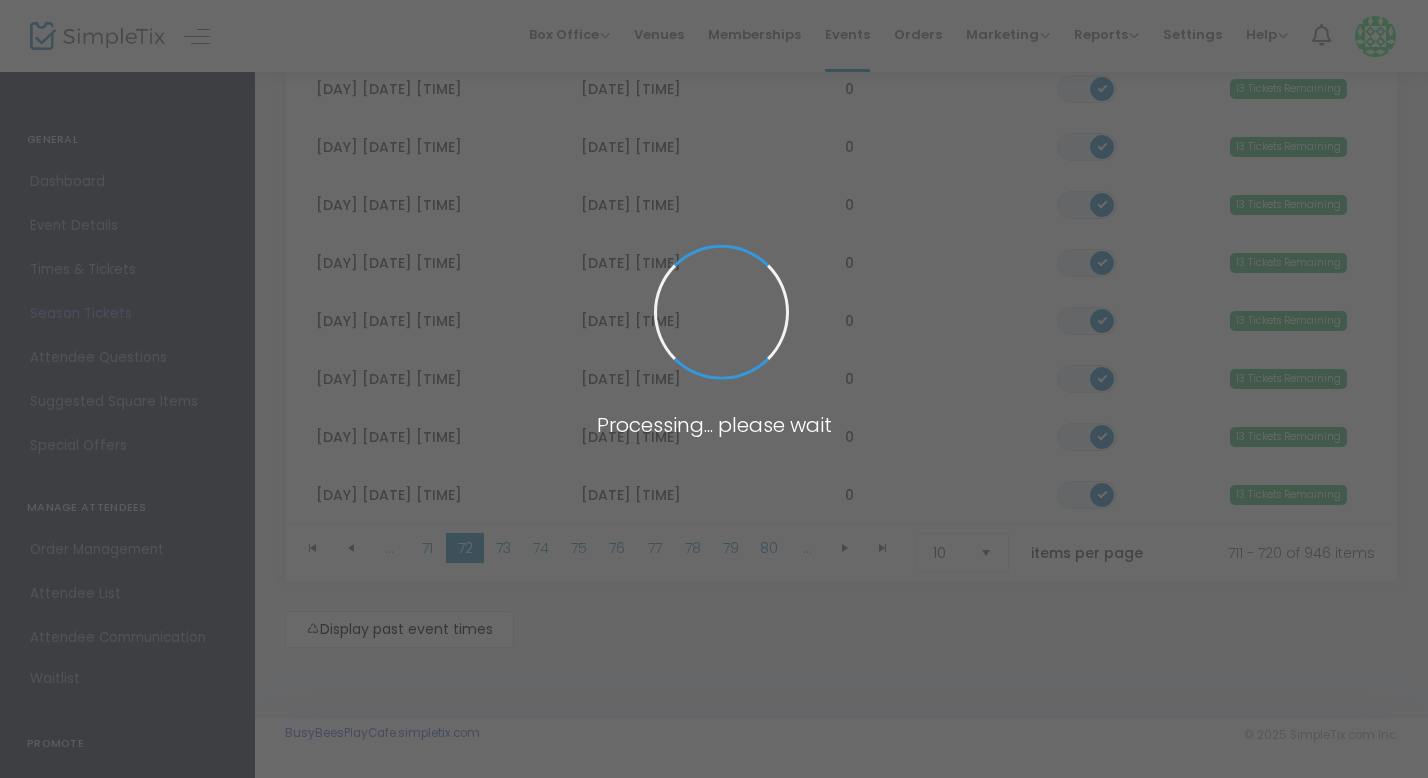 click at bounding box center [714, 389] 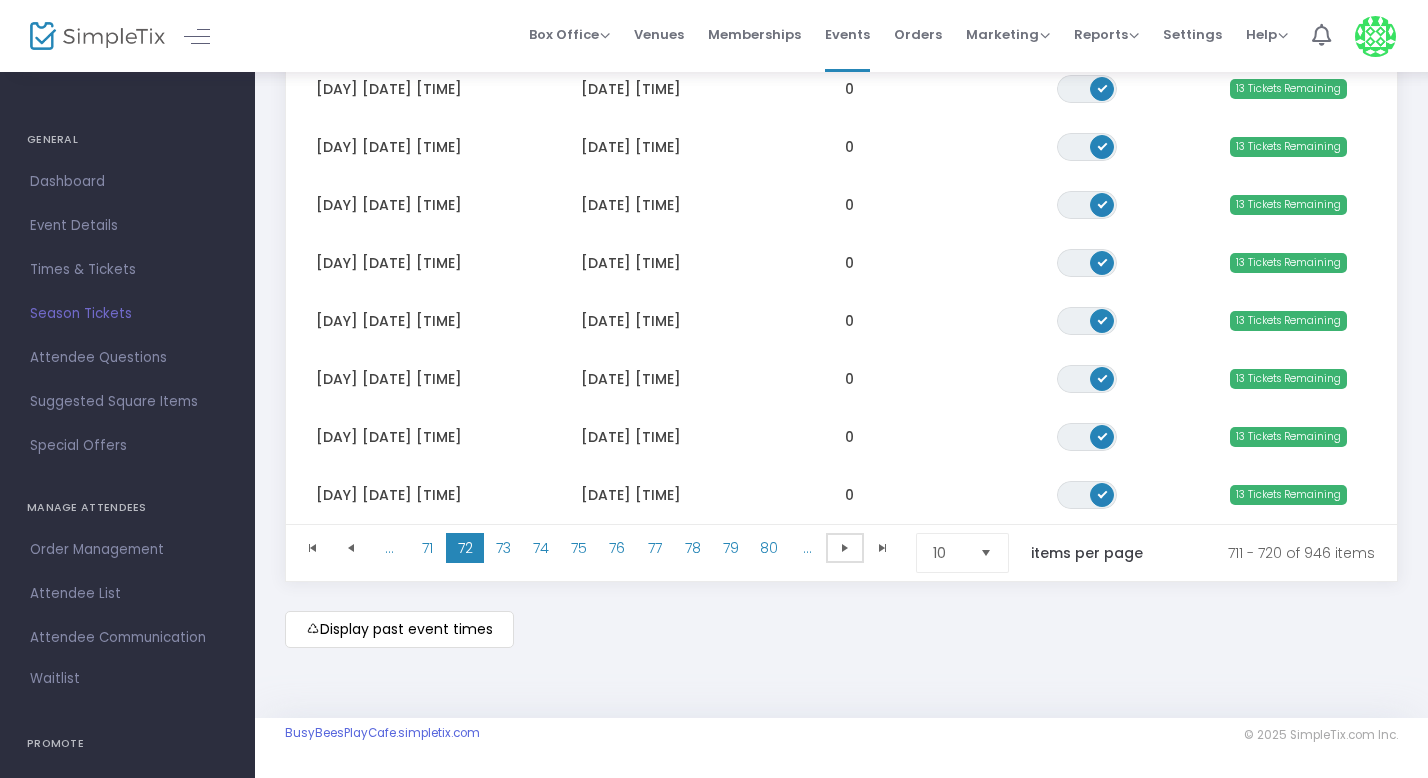 click 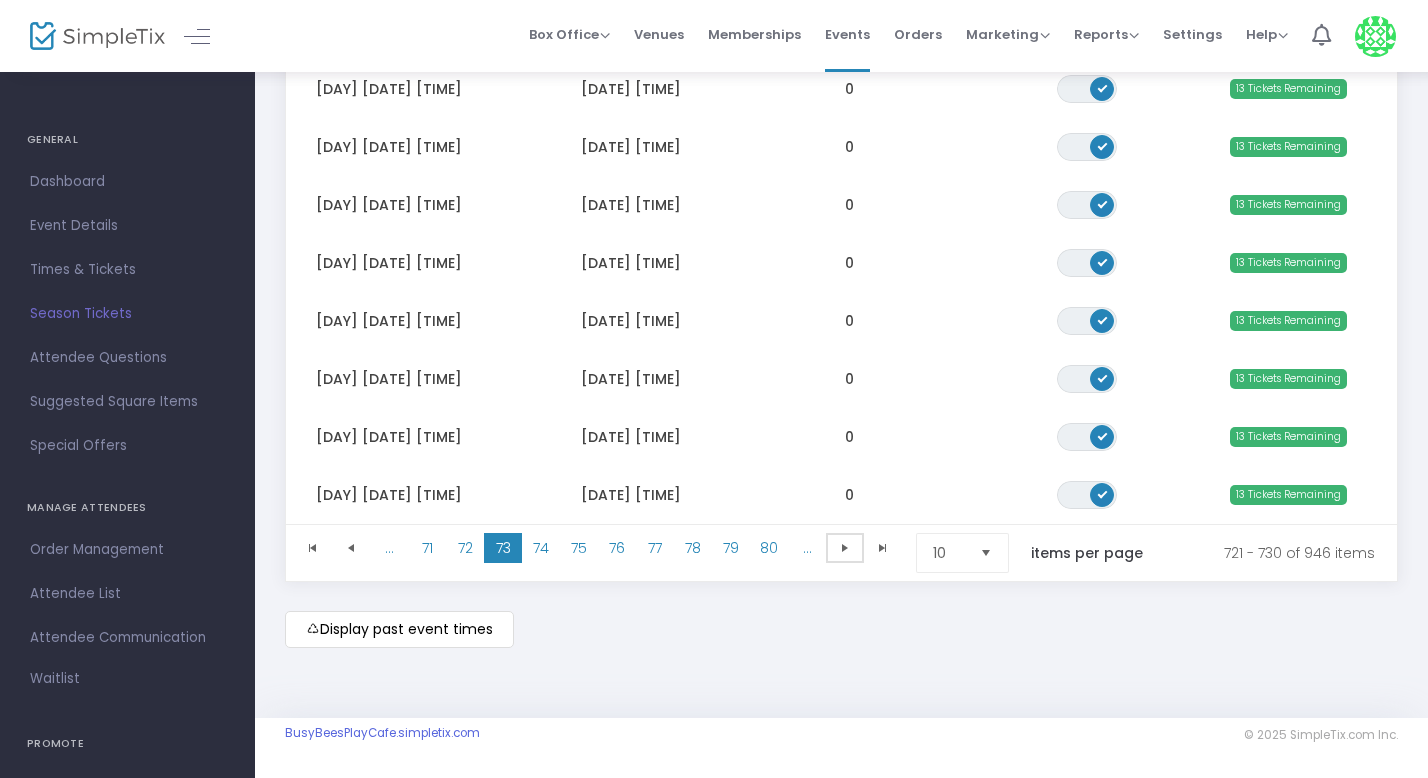 click 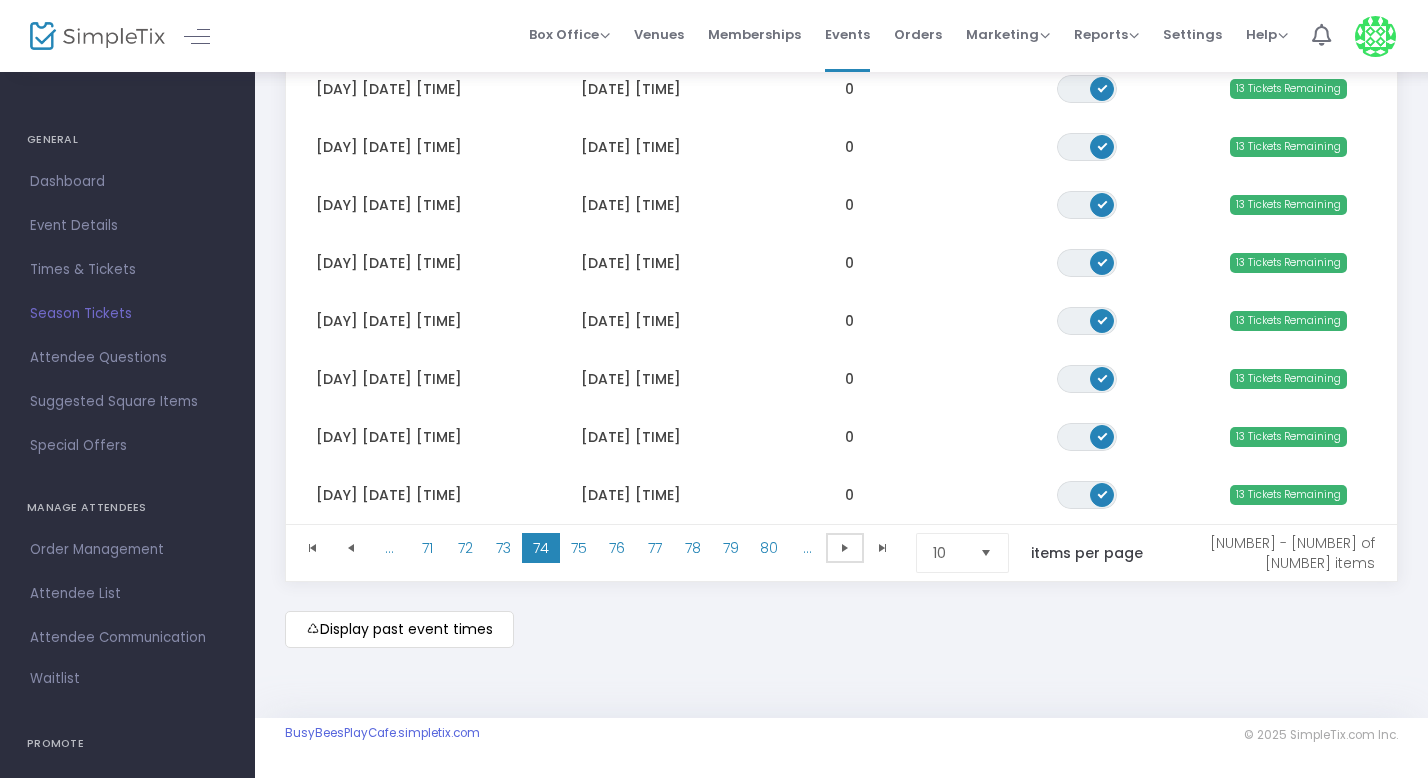 click 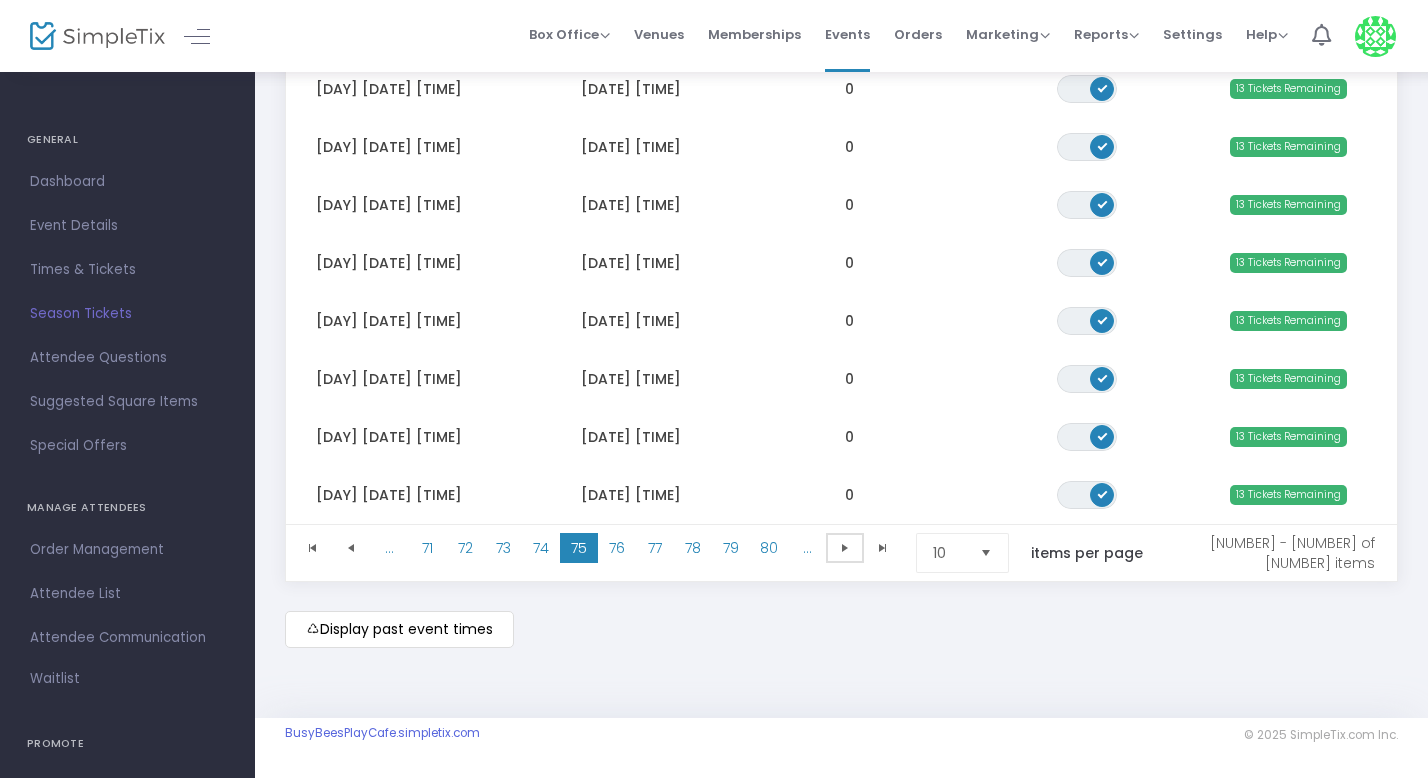 click 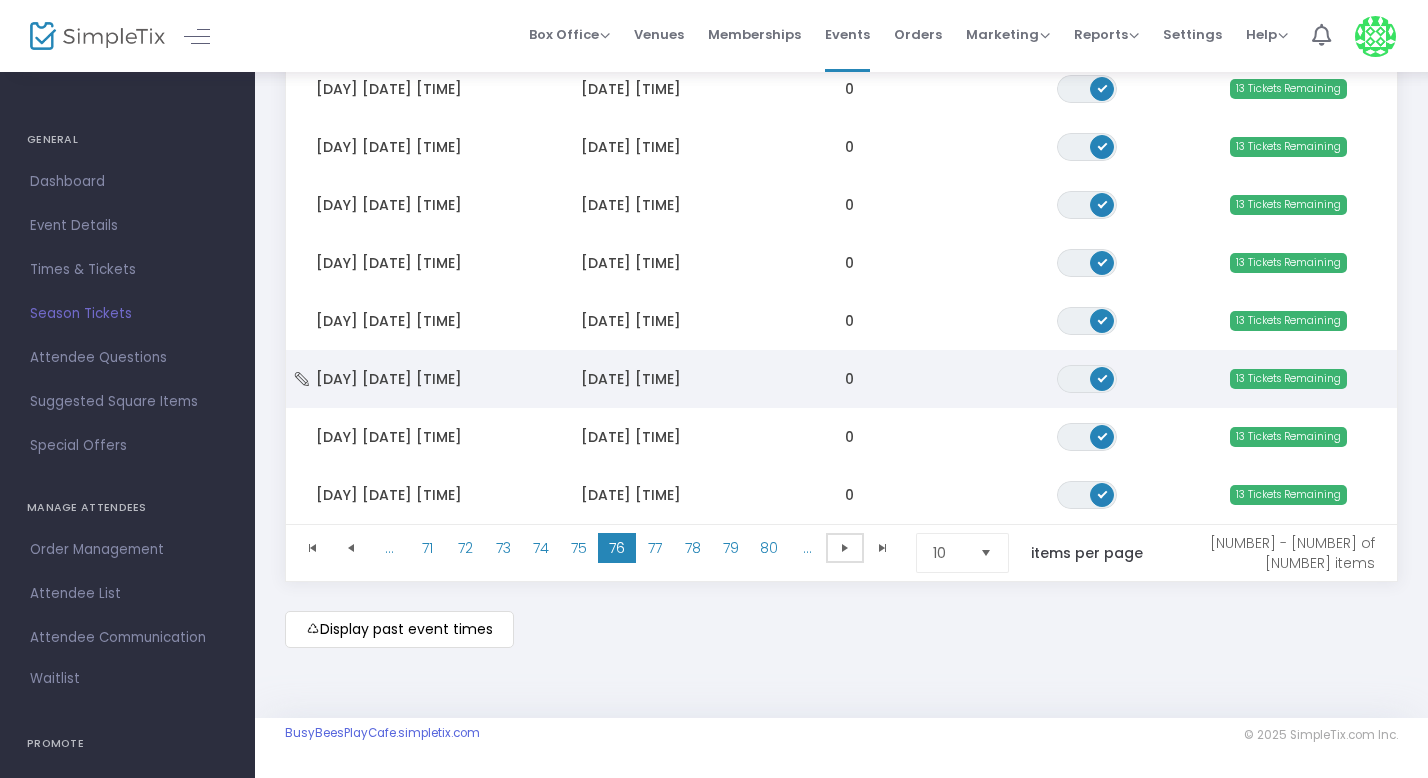 scroll, scrollTop: 426, scrollLeft: 0, axis: vertical 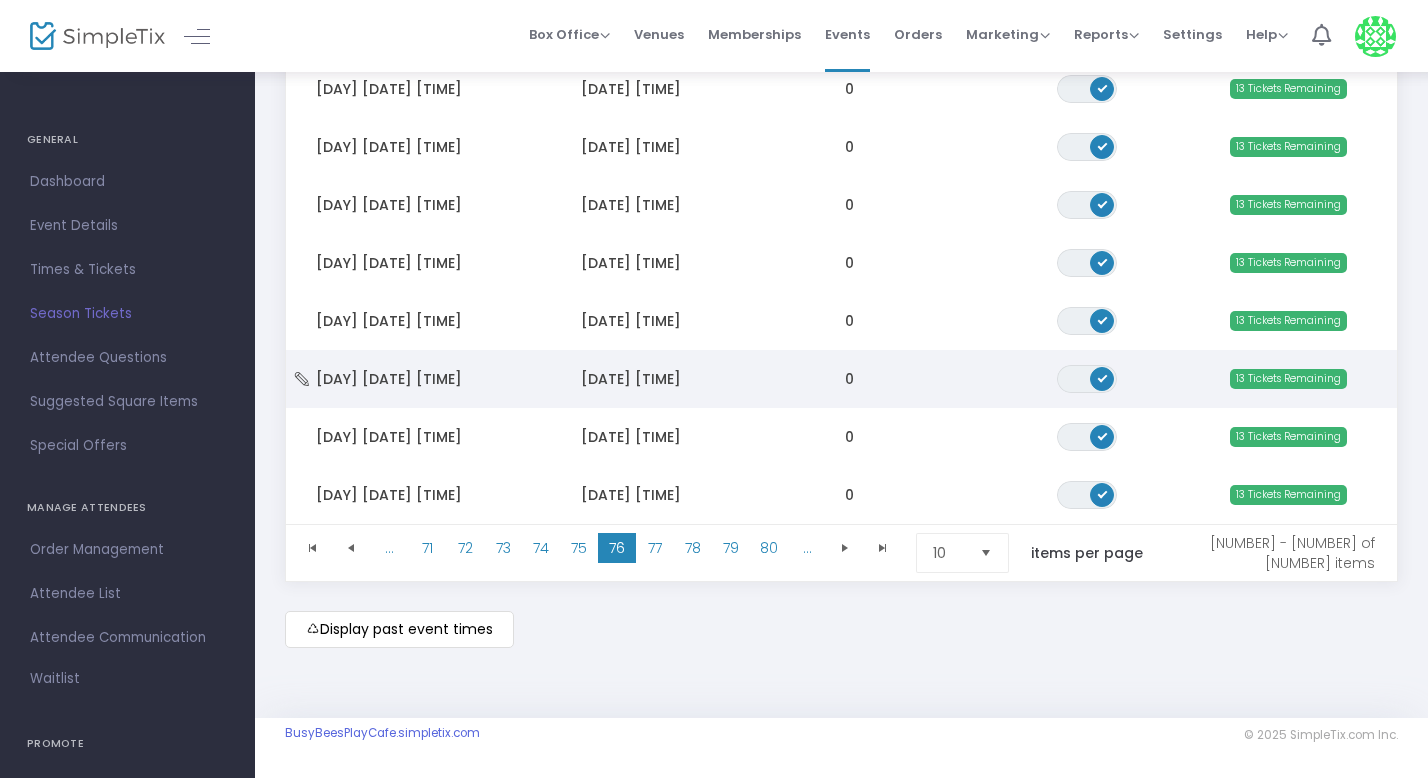 click on "[DATE] [TIME]" 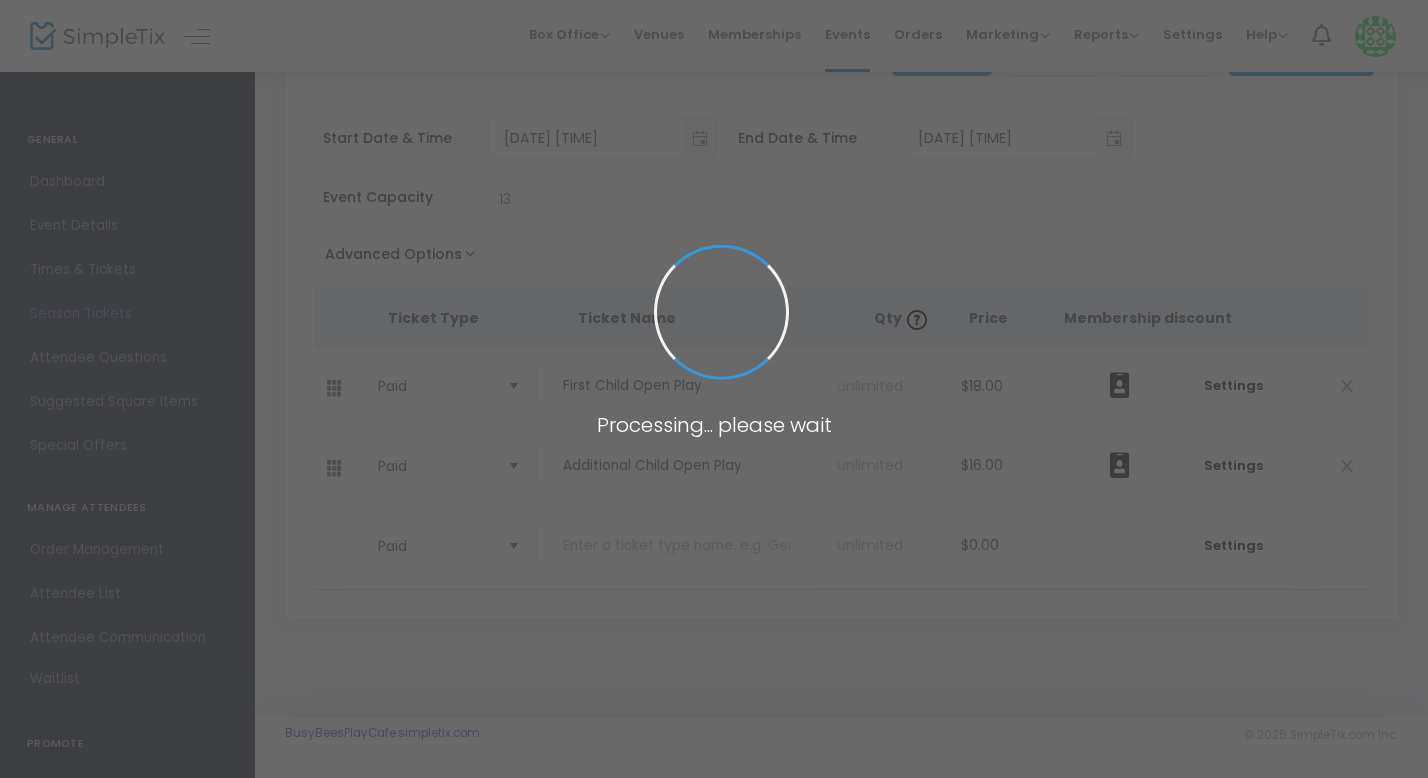 scroll, scrollTop: 76, scrollLeft: 0, axis: vertical 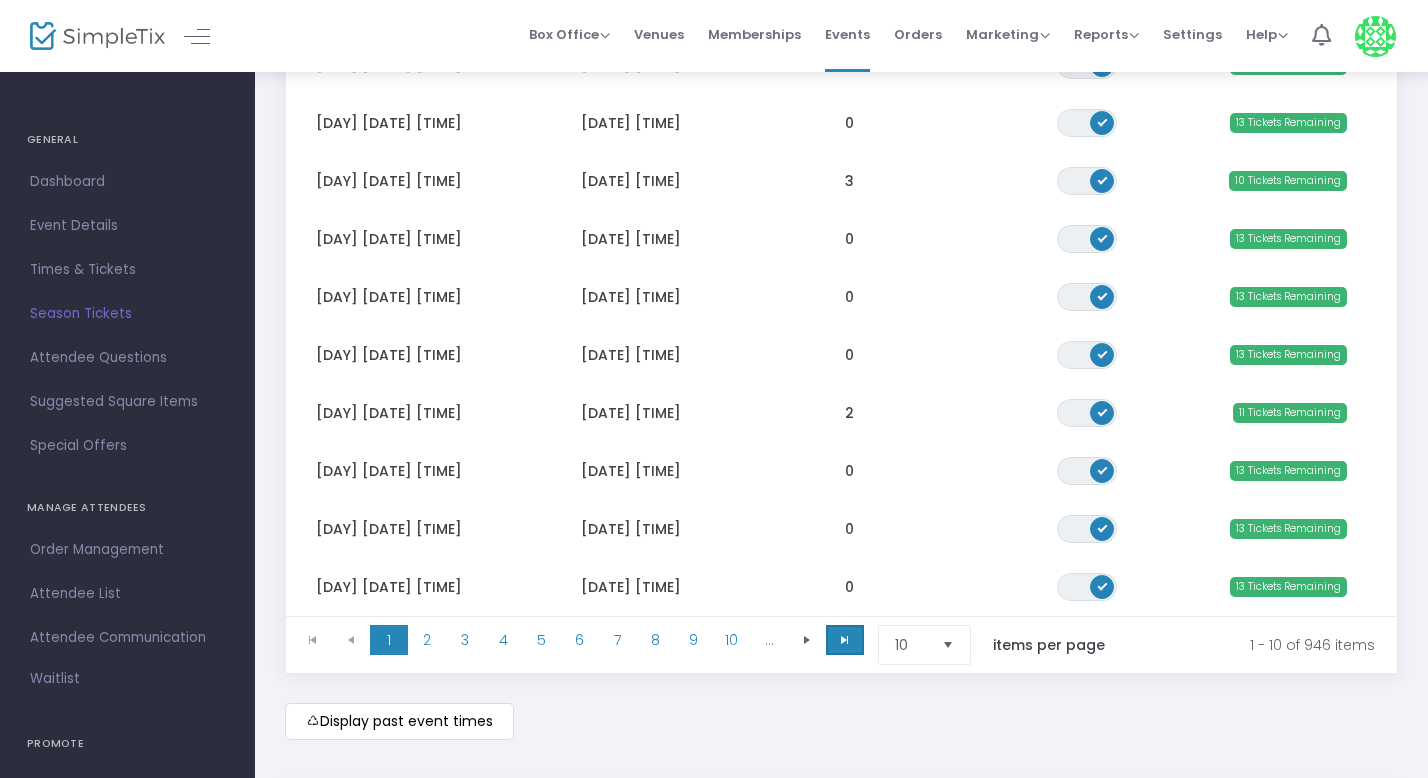 click 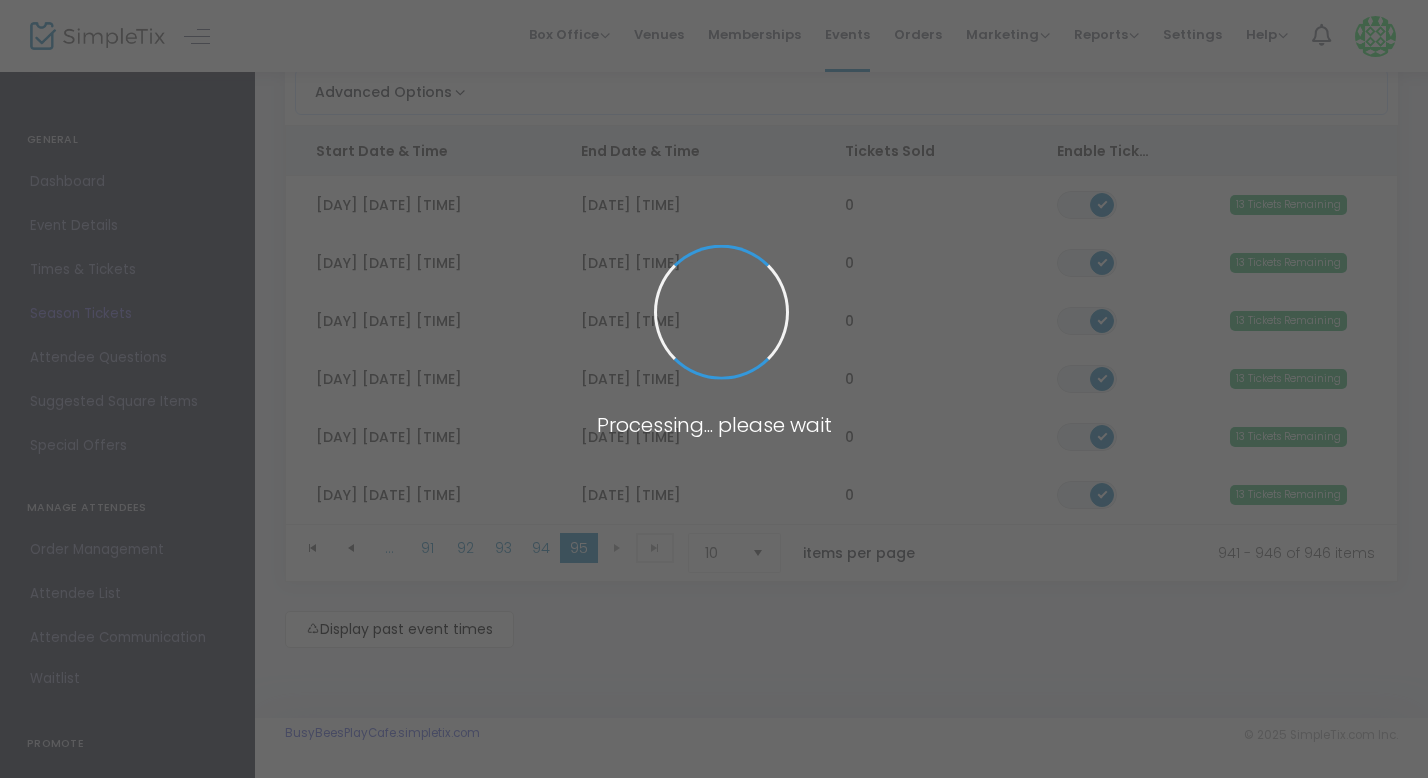 scroll, scrollTop: 196, scrollLeft: 0, axis: vertical 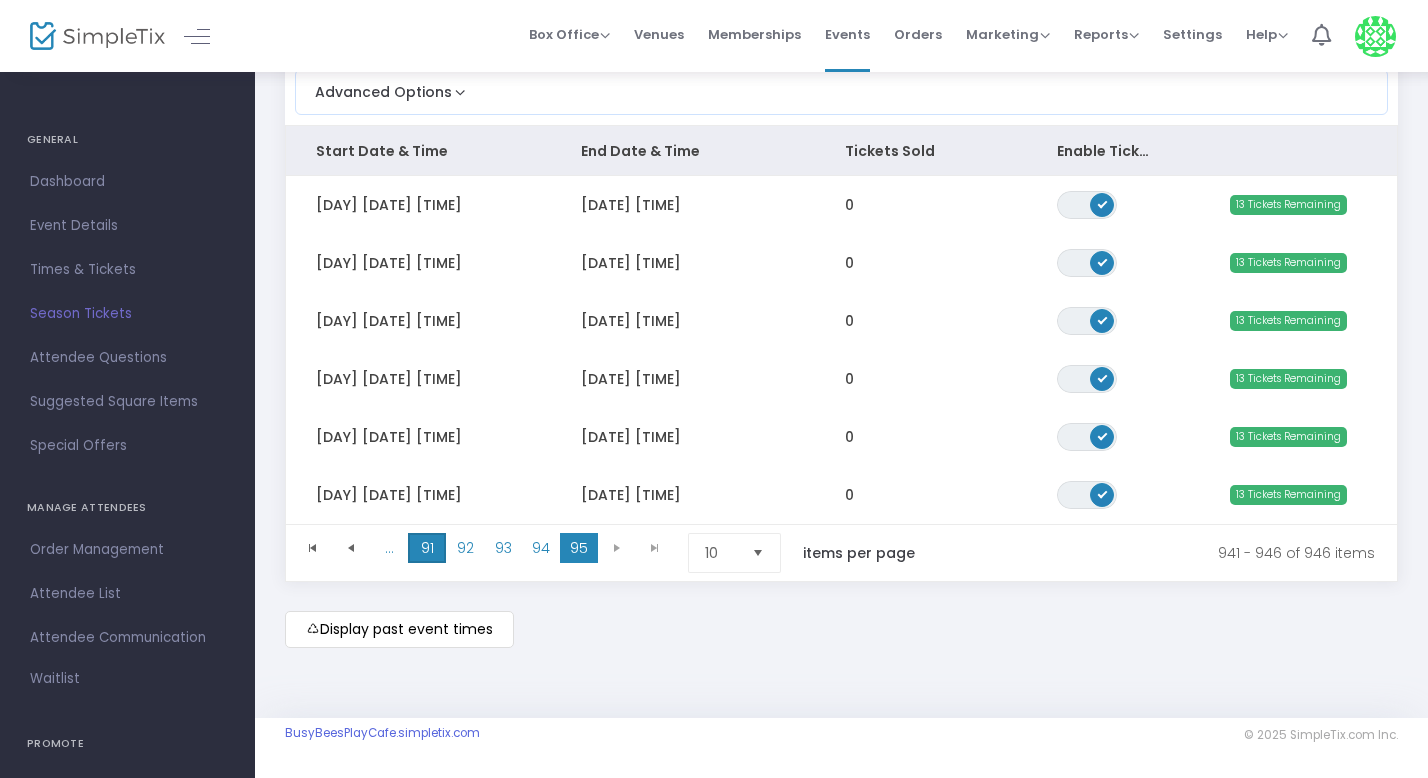 click on "91" 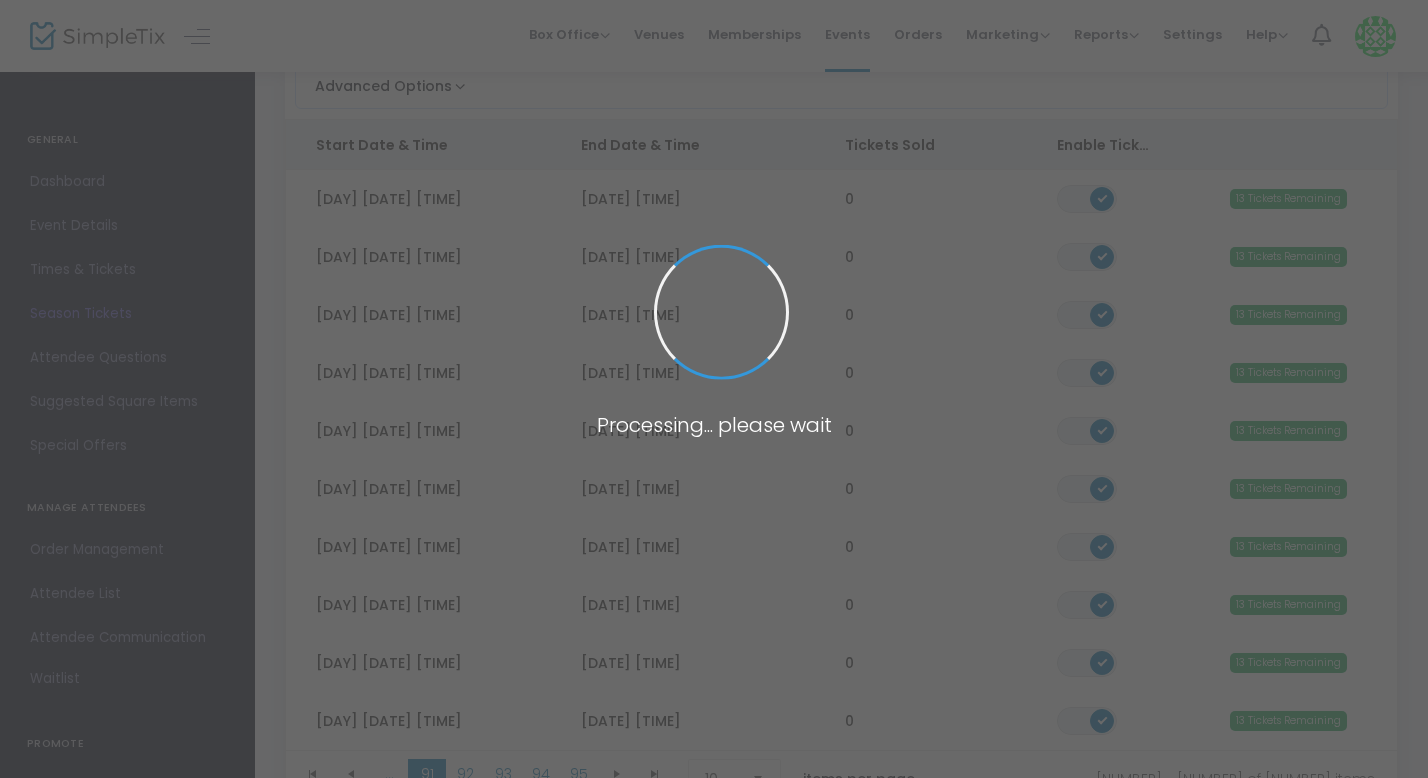 scroll, scrollTop: 428, scrollLeft: 0, axis: vertical 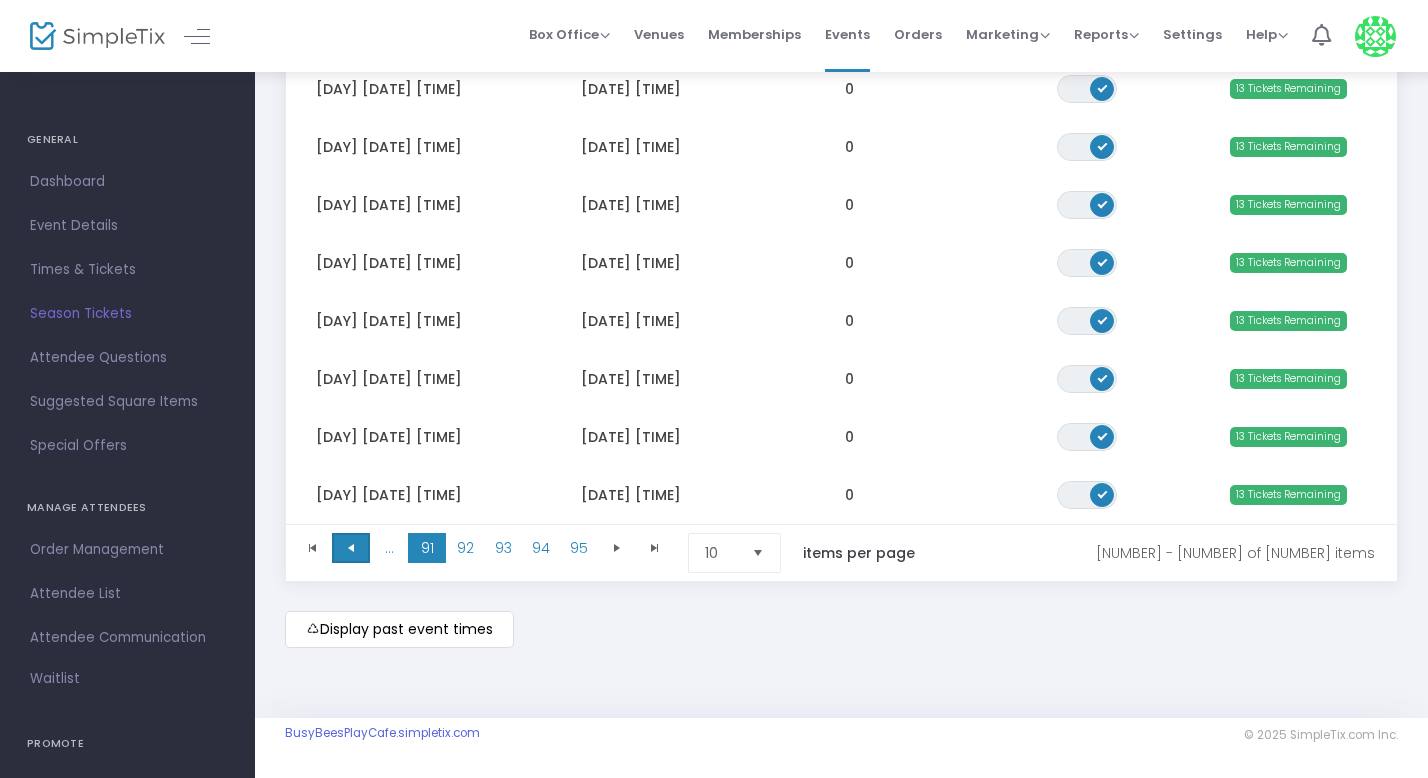 click 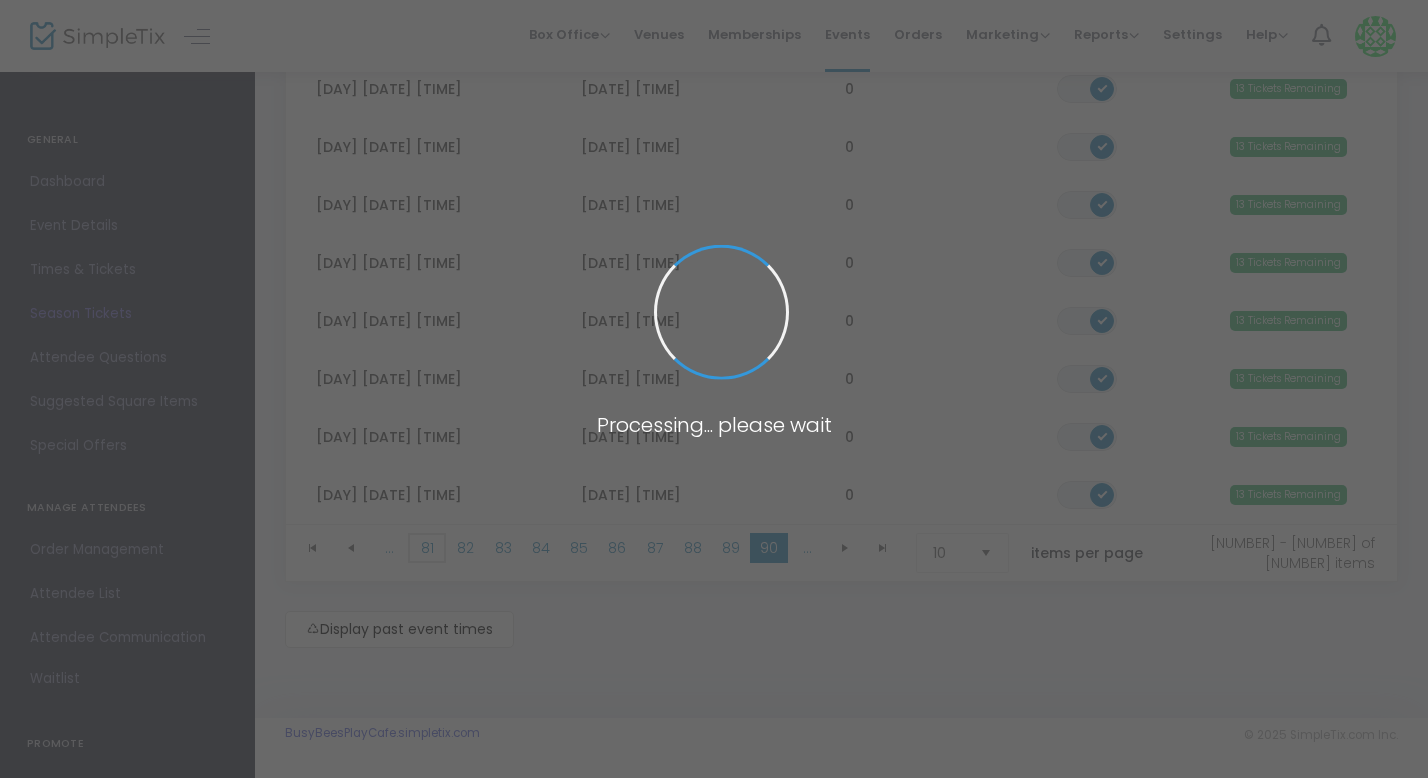 click on "81" 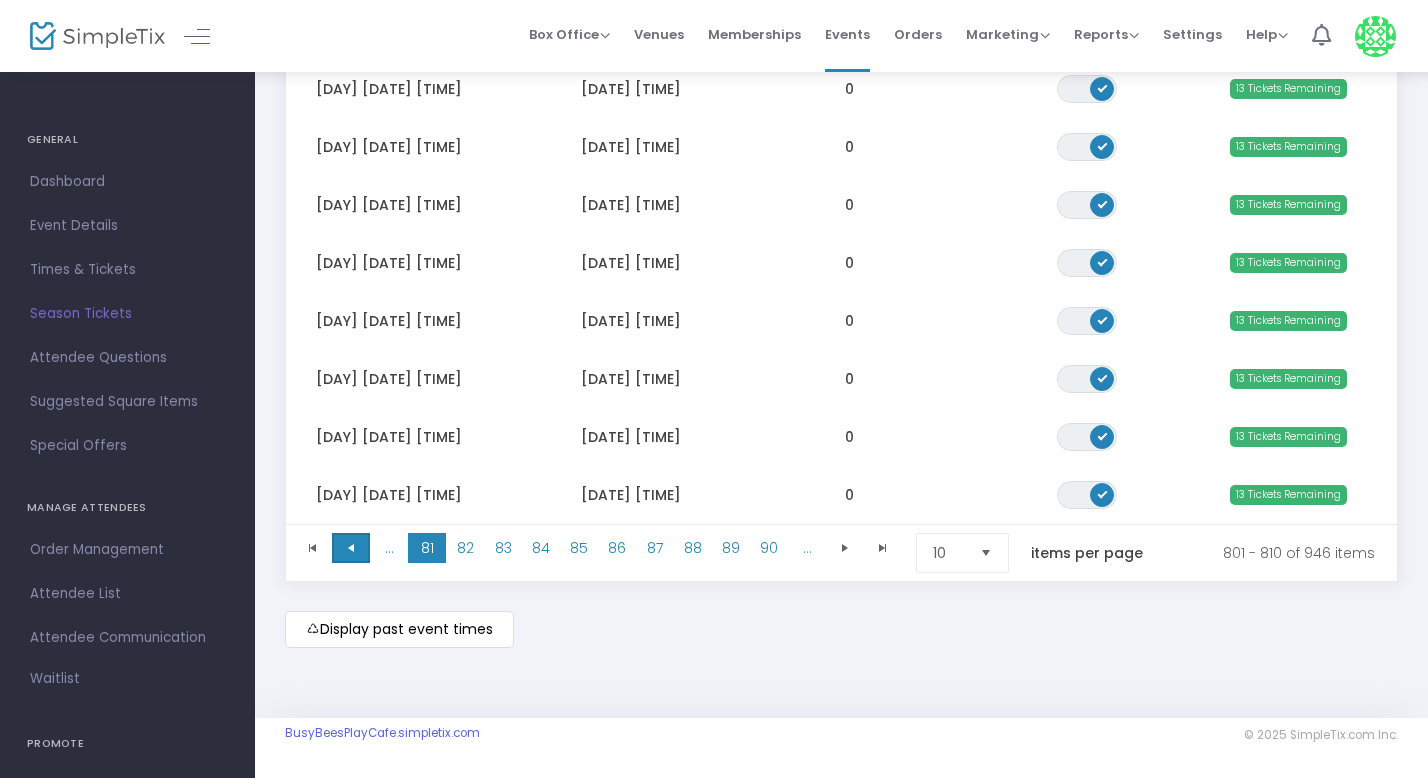 click 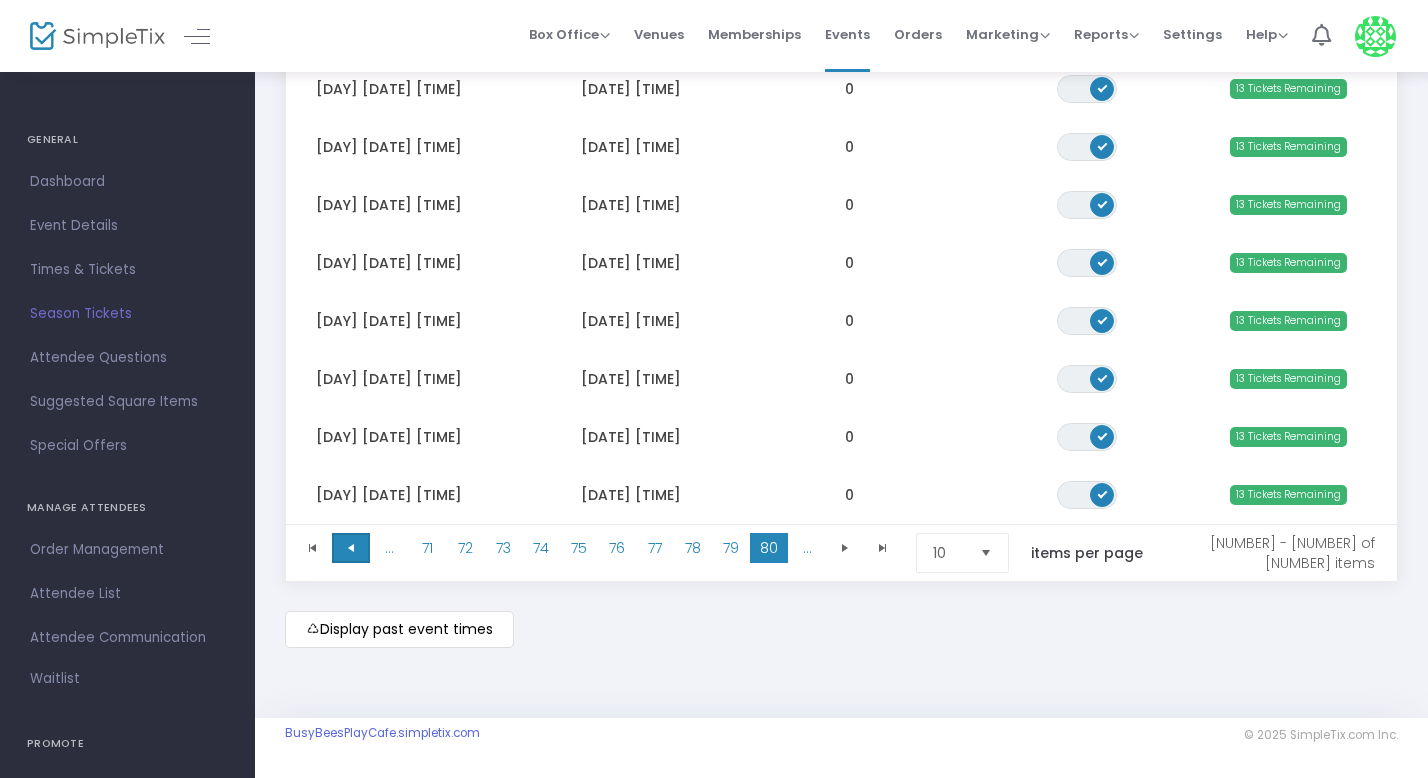 click 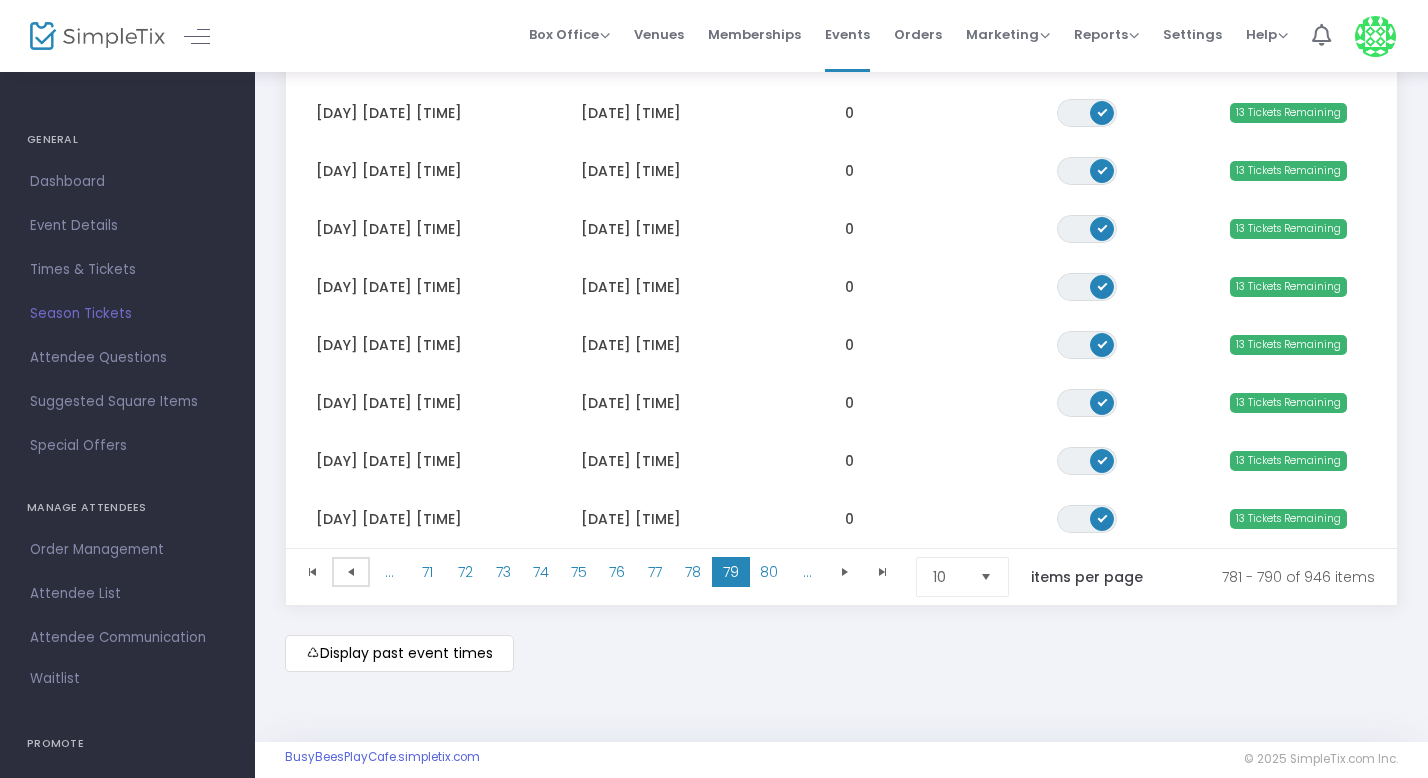 scroll, scrollTop: 423, scrollLeft: 0, axis: vertical 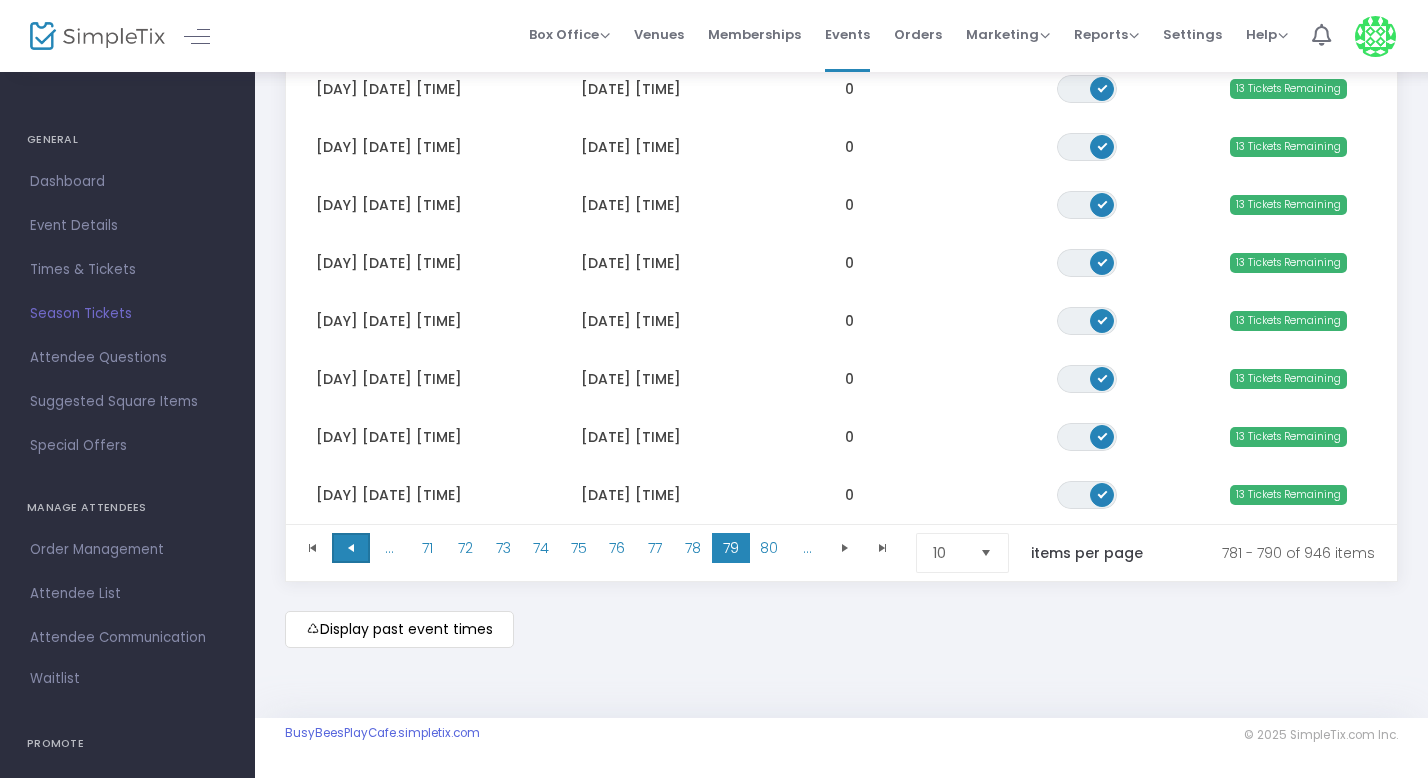 click 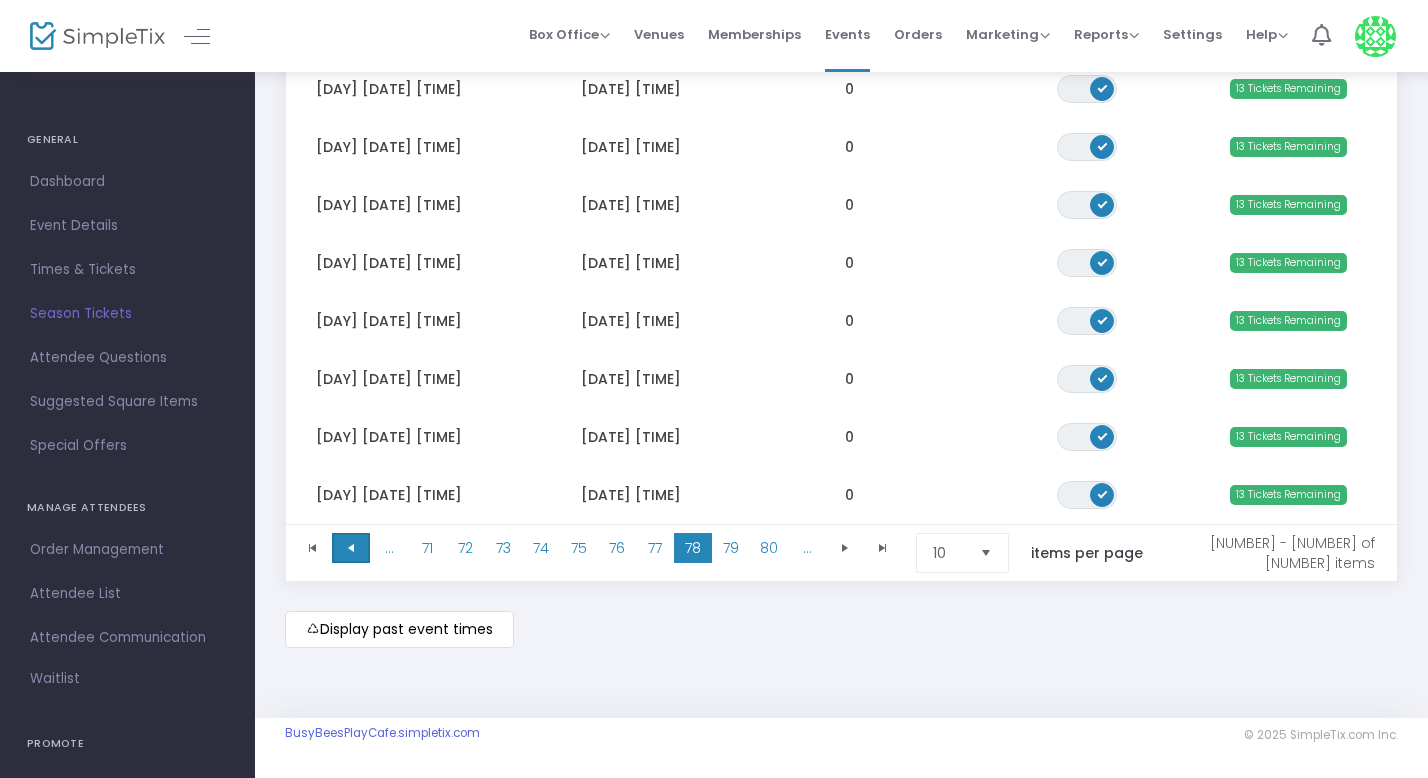 click 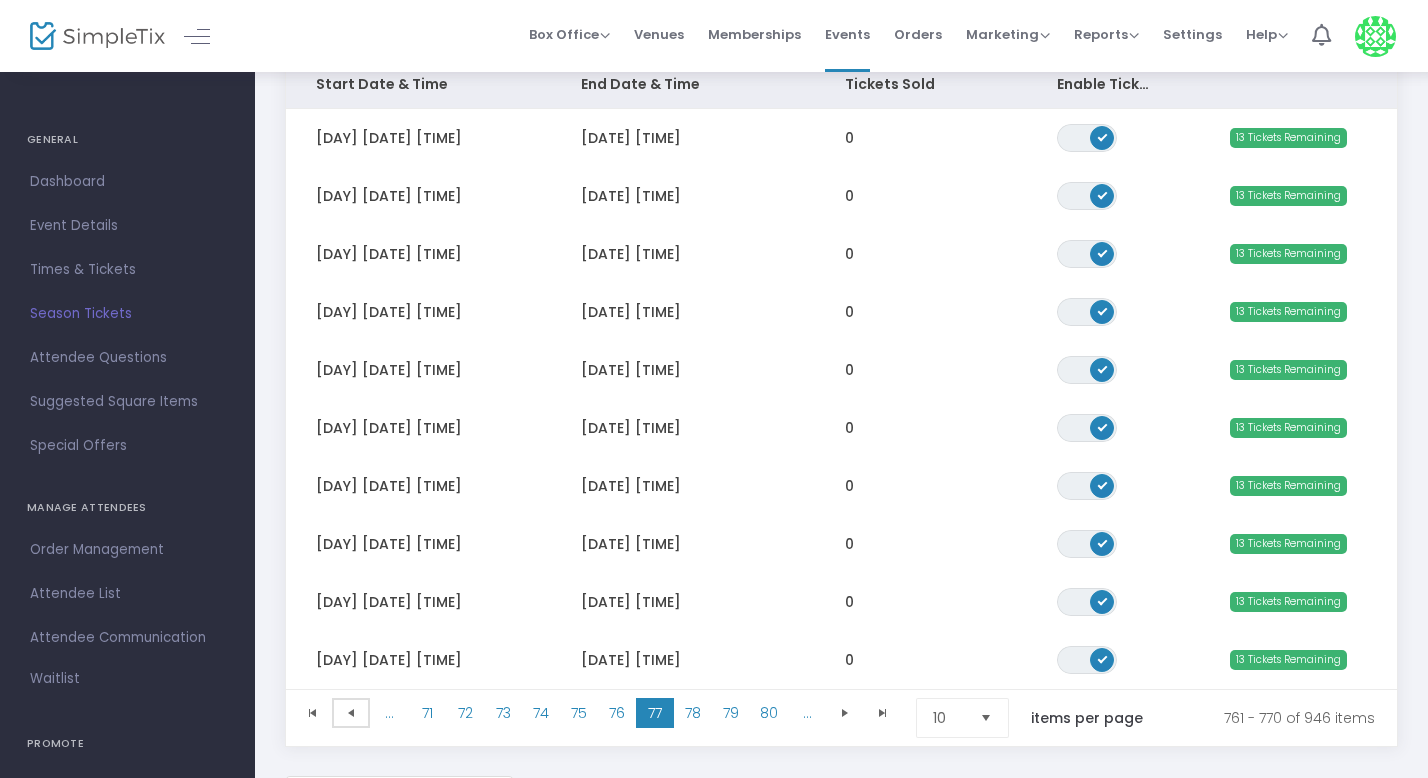 scroll, scrollTop: 243, scrollLeft: 0, axis: vertical 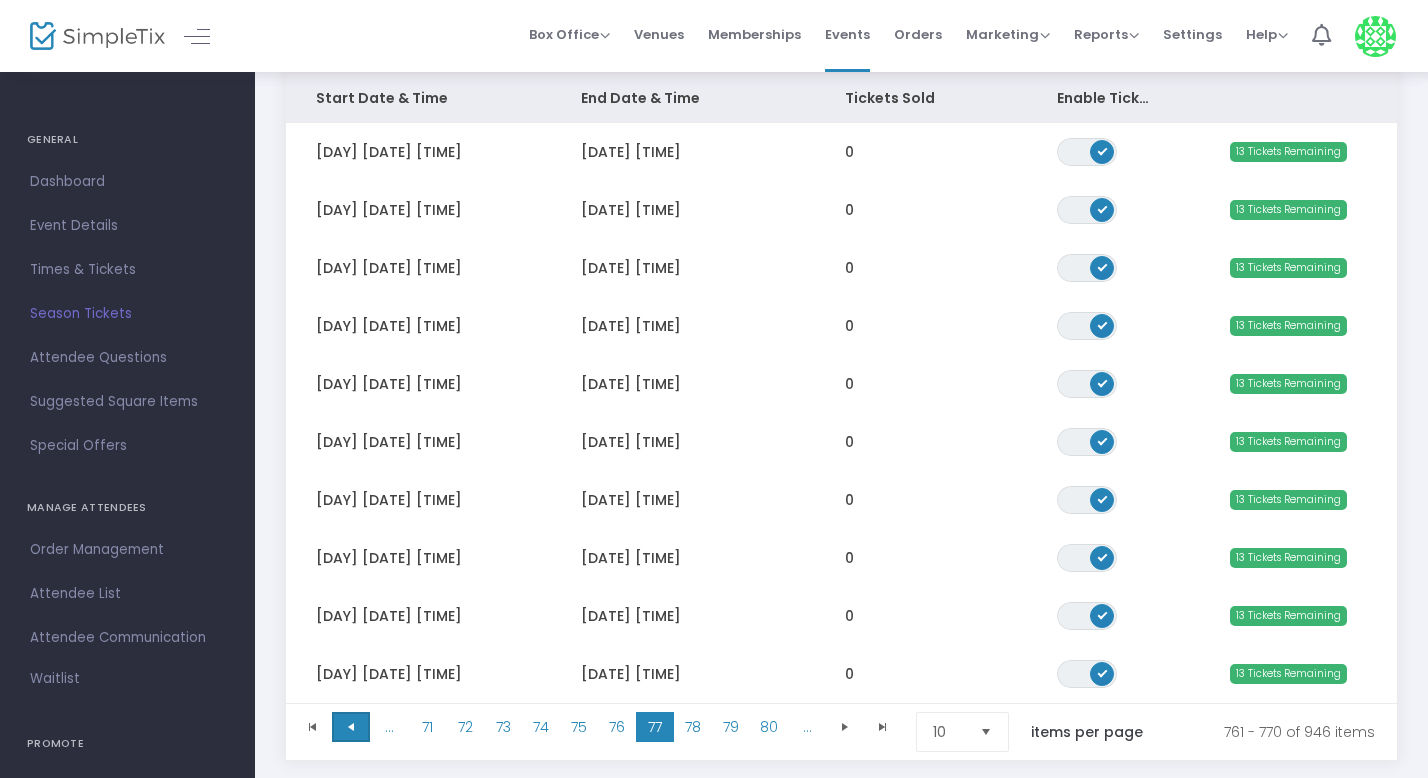 click 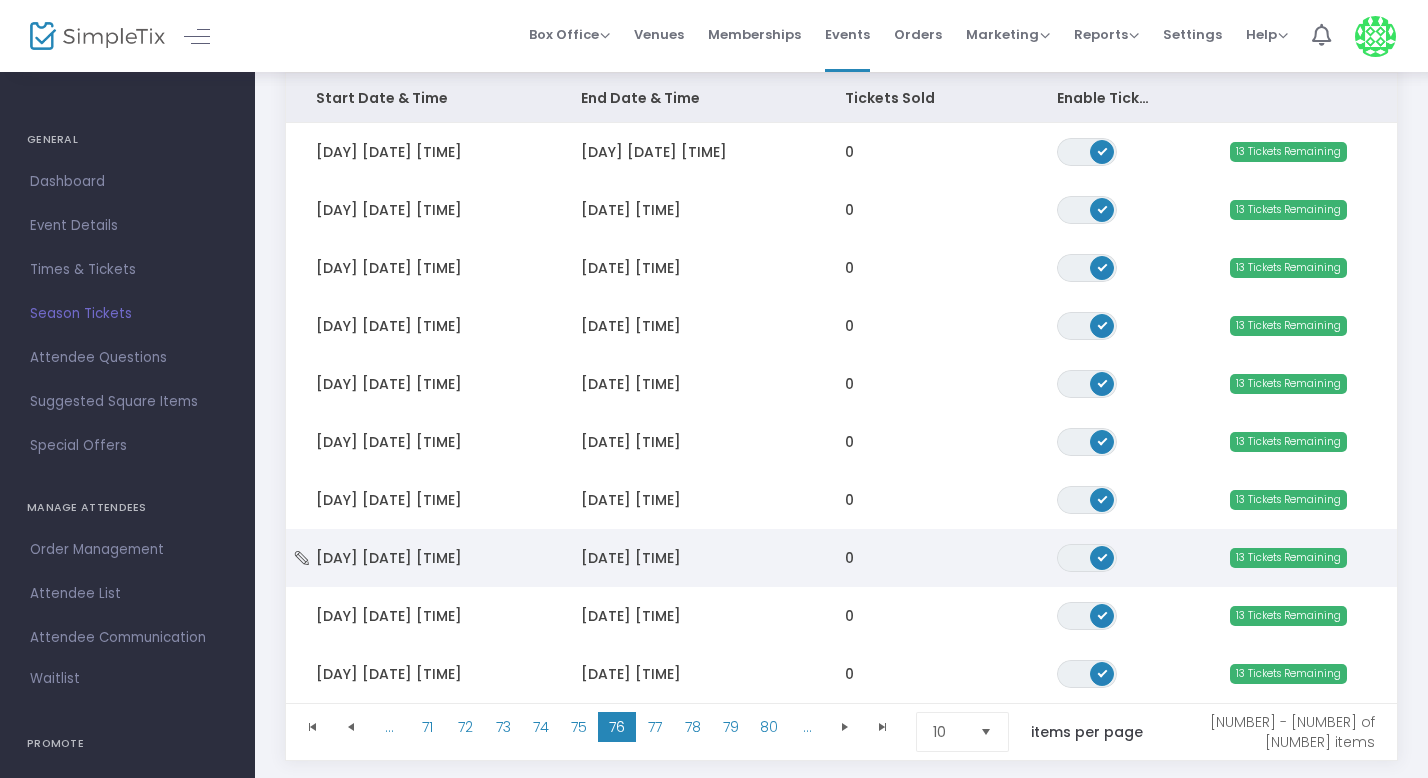 click on "ON" at bounding box center (1102, 556) 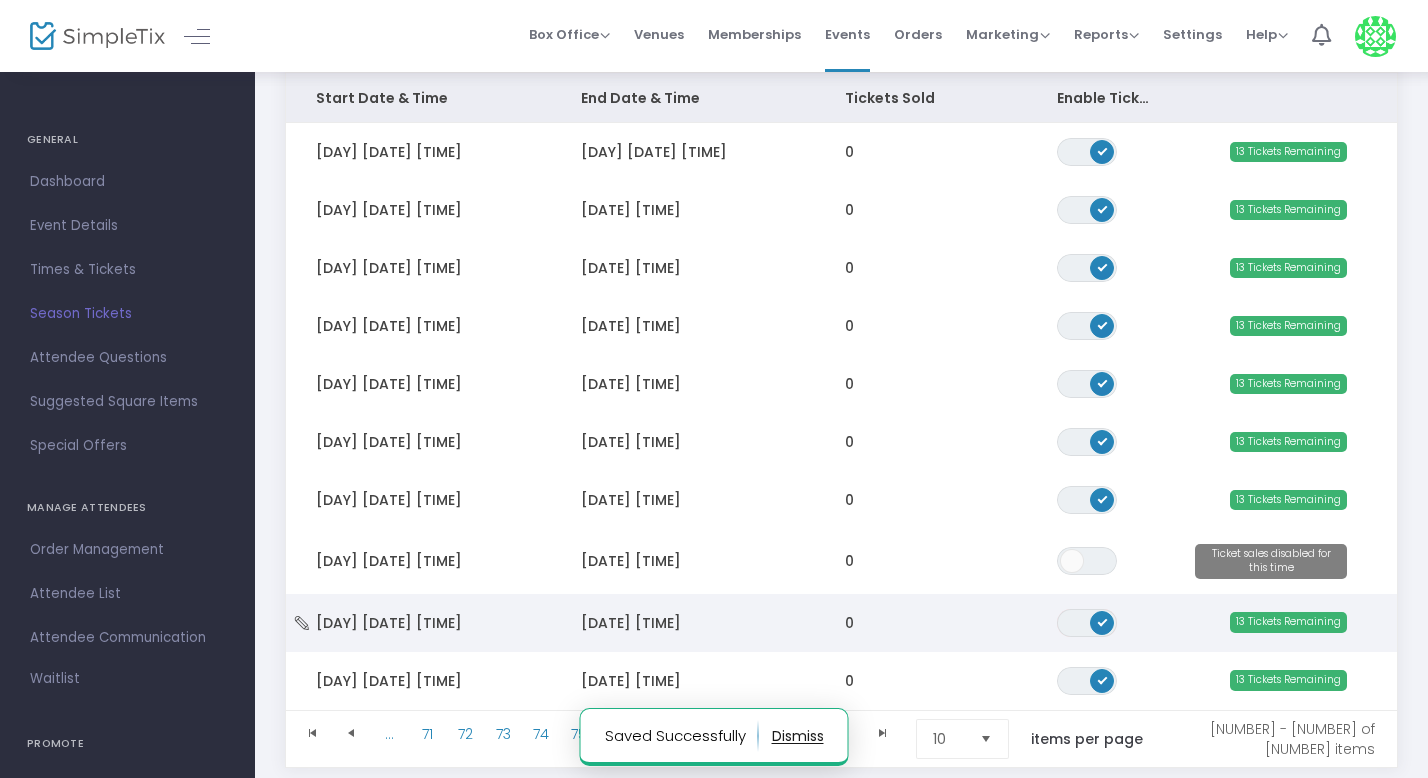 click 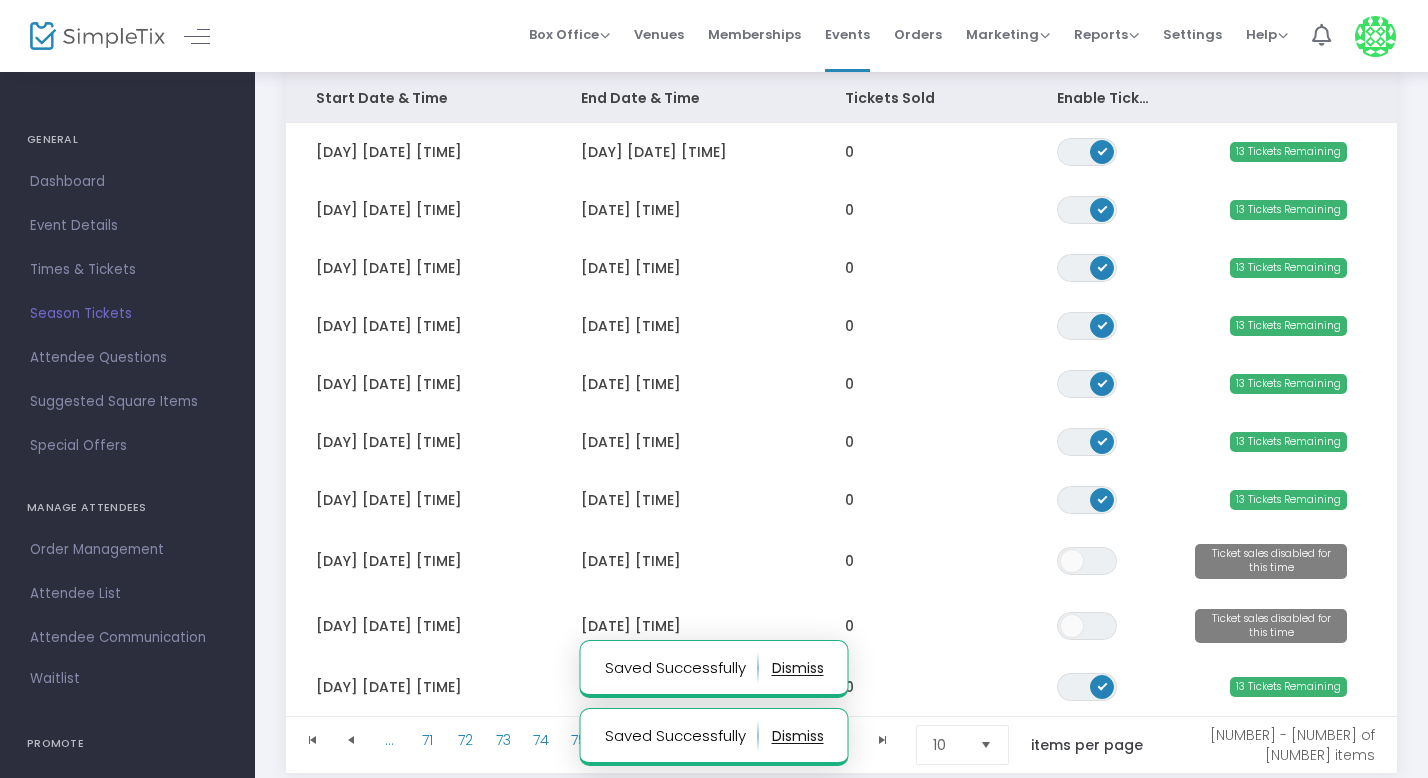 click 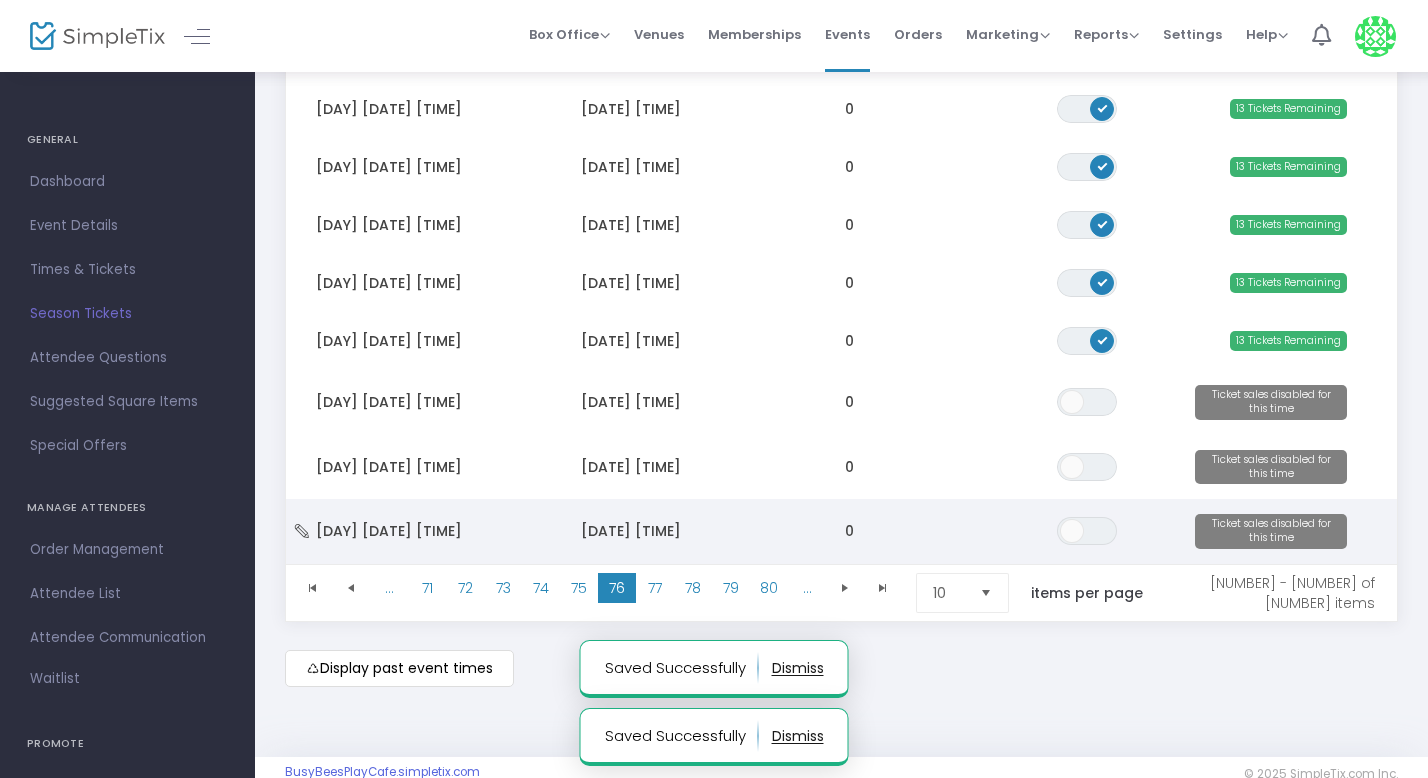 scroll, scrollTop: 448, scrollLeft: 0, axis: vertical 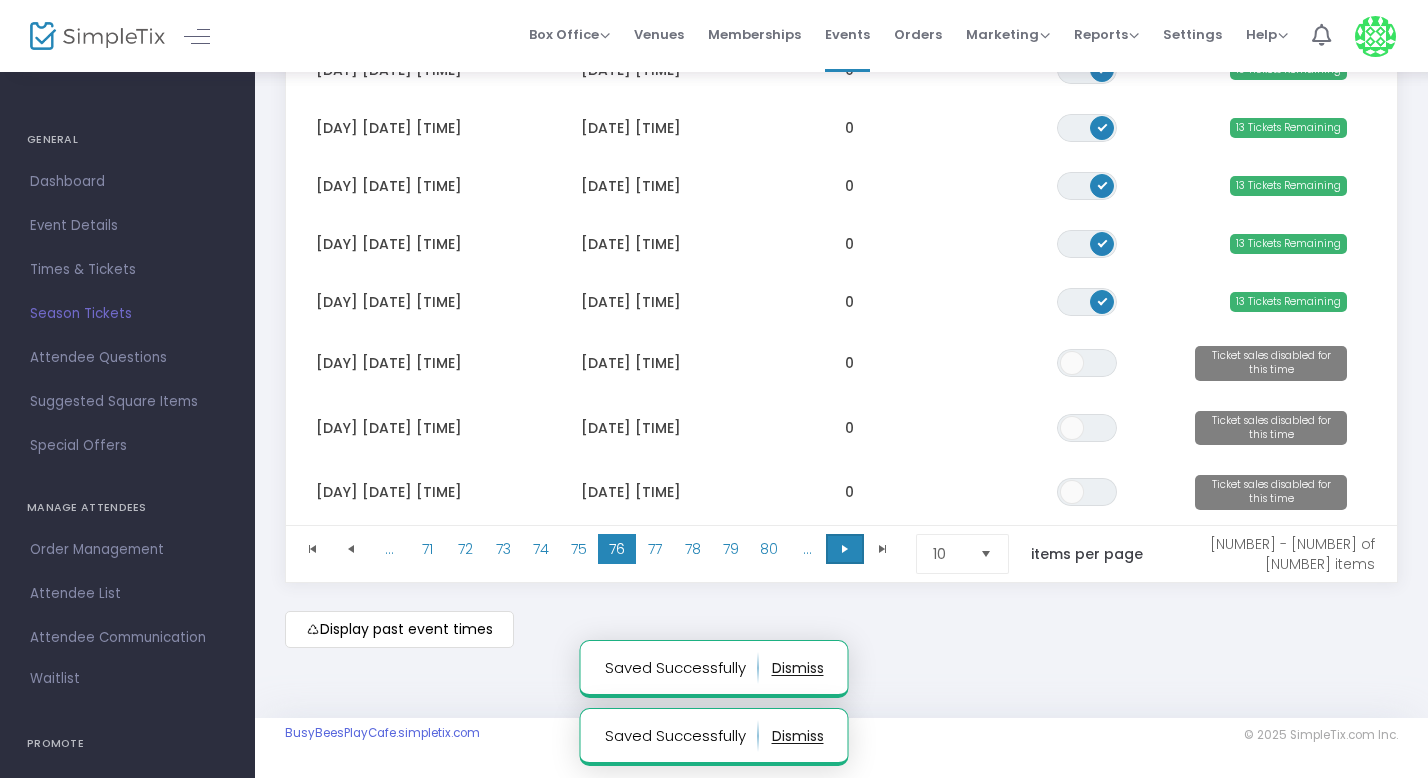 click 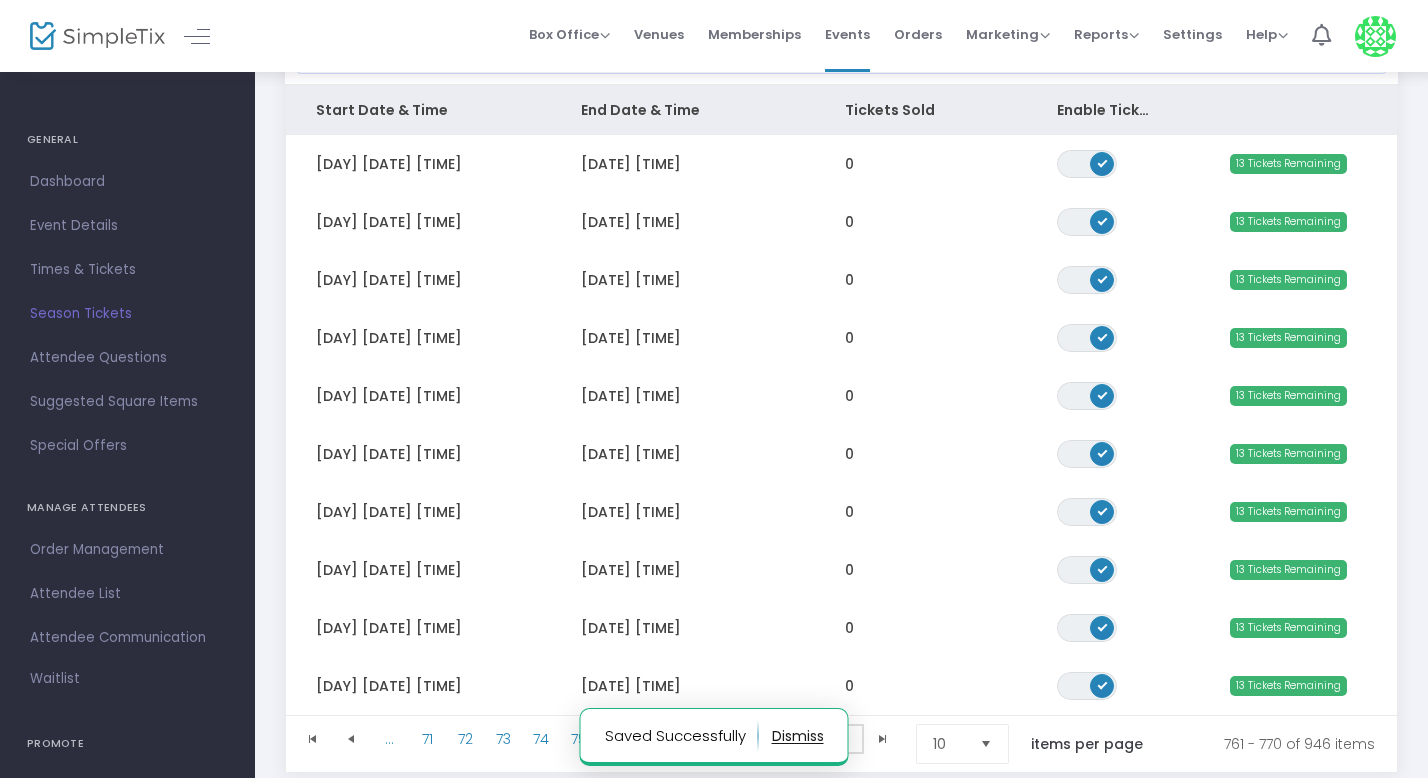 scroll, scrollTop: 231, scrollLeft: 0, axis: vertical 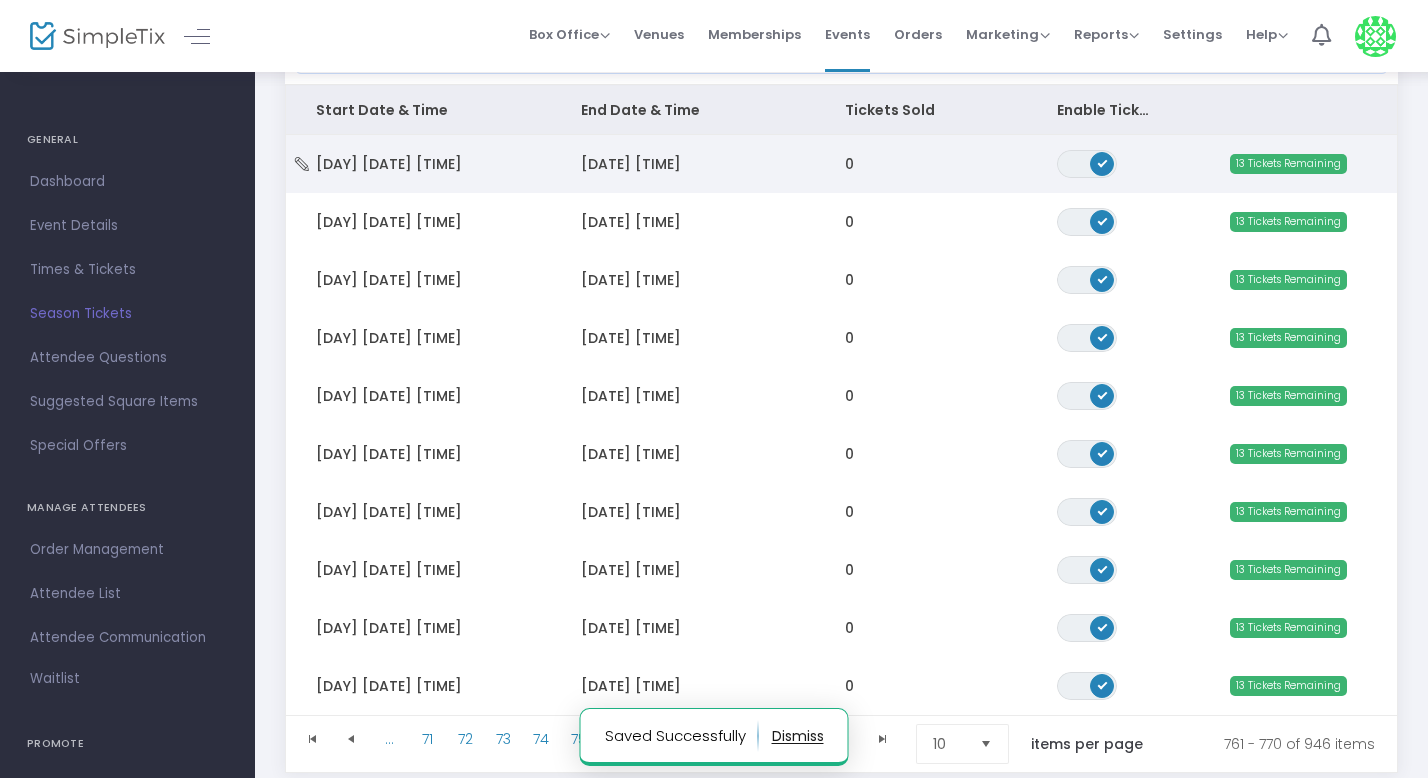 click 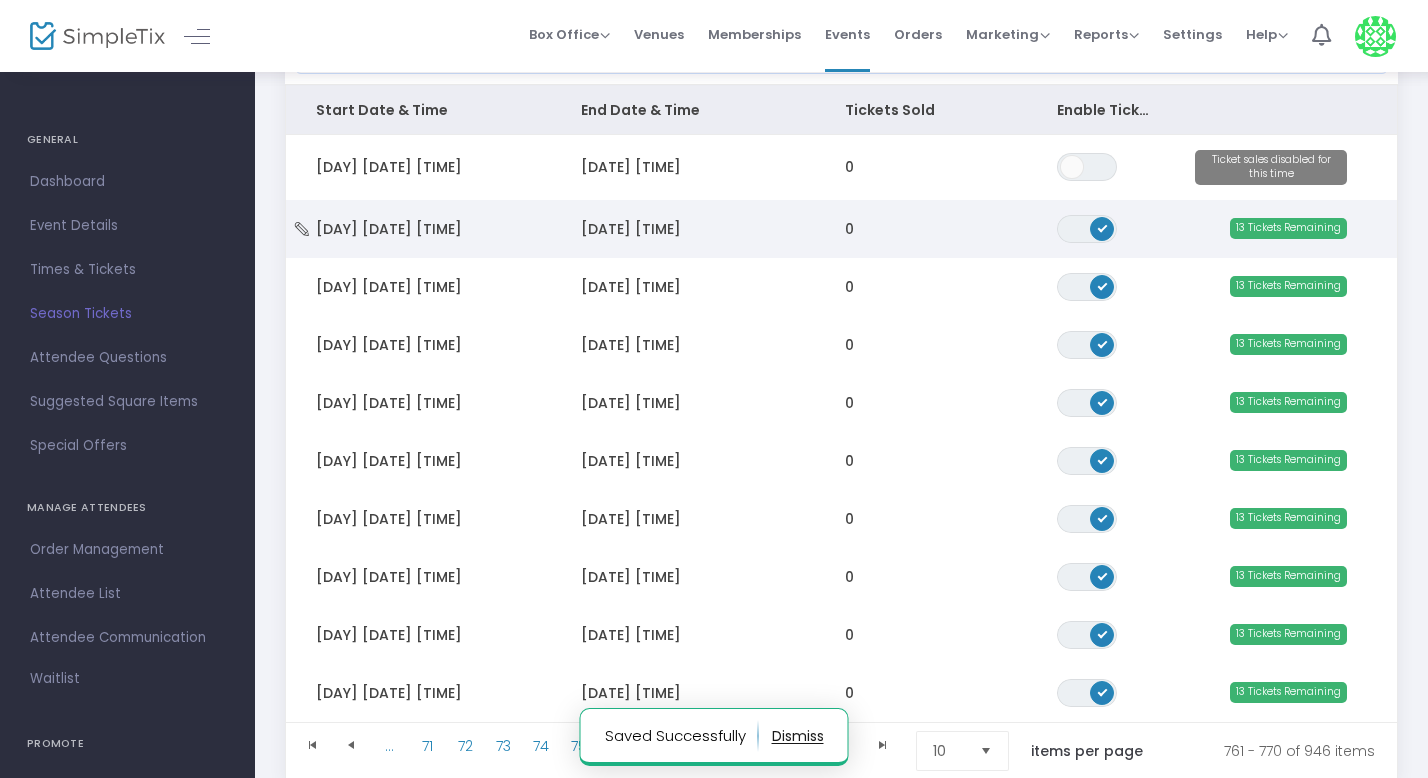 click 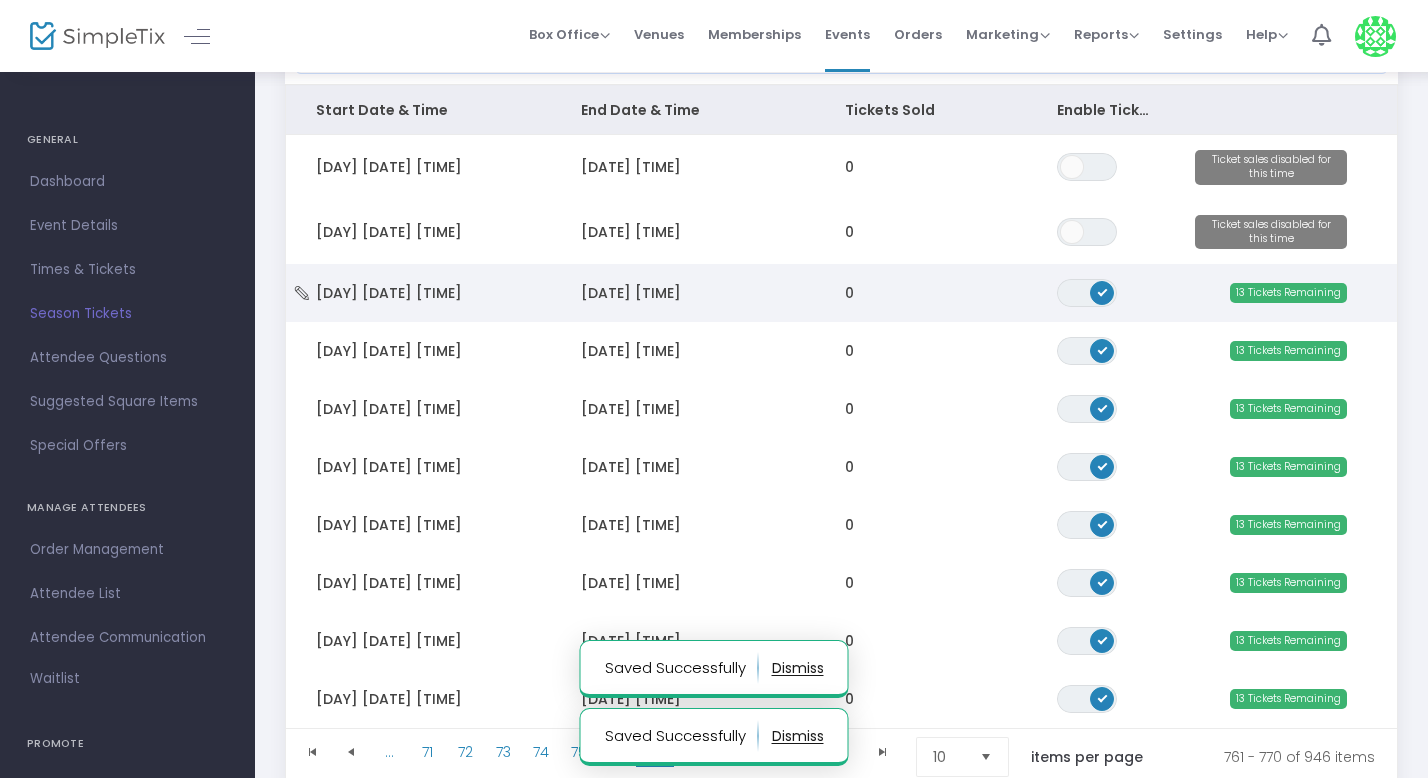 click on "ON" at bounding box center (1102, 292) 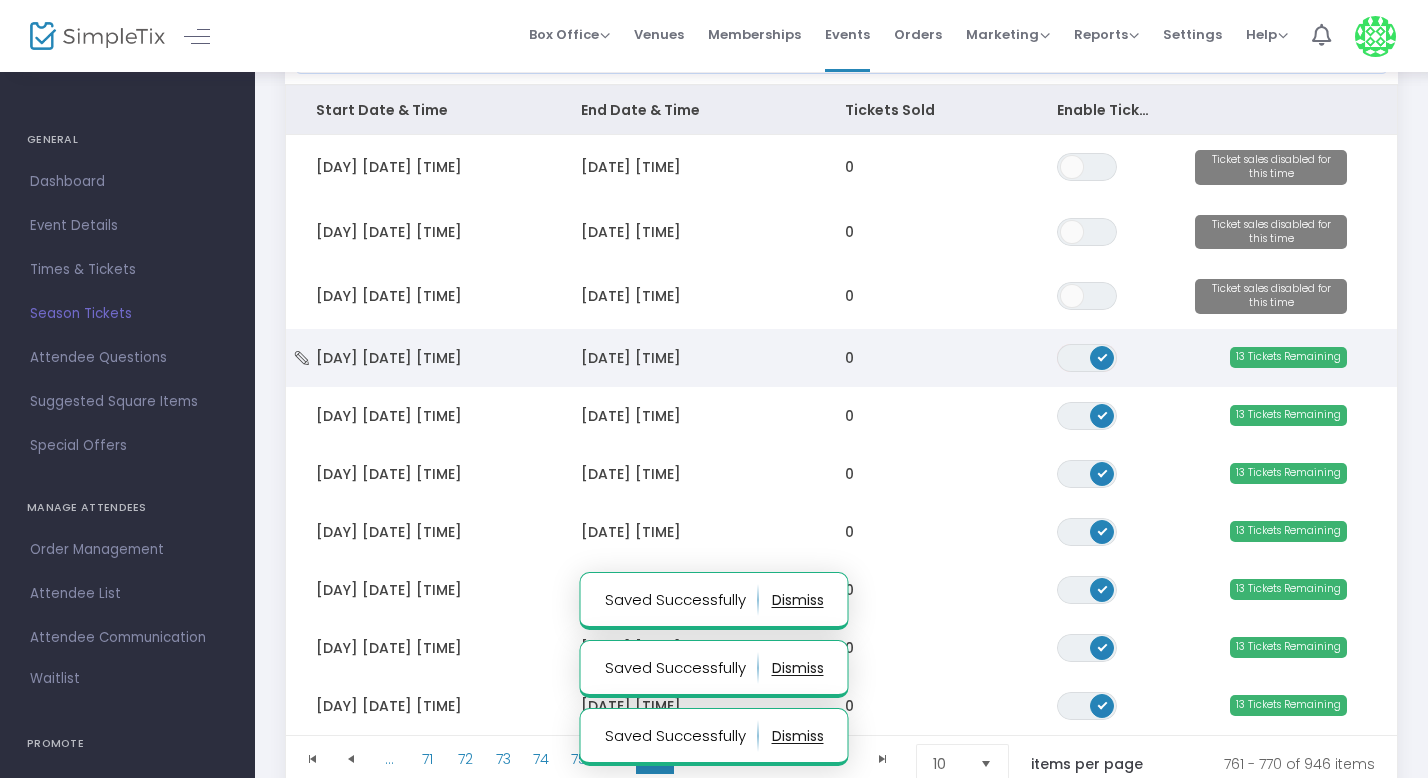 click on "ON" at bounding box center (1102, 356) 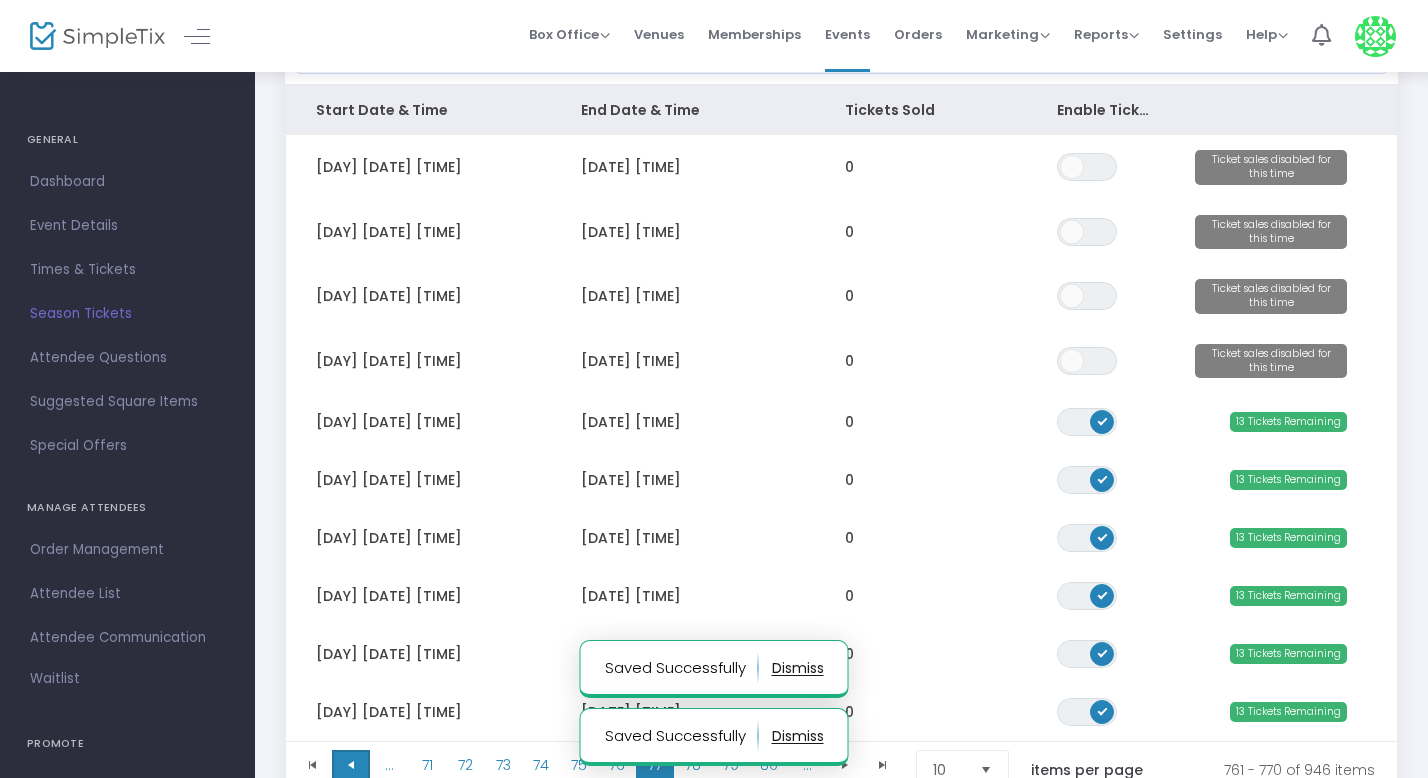 click 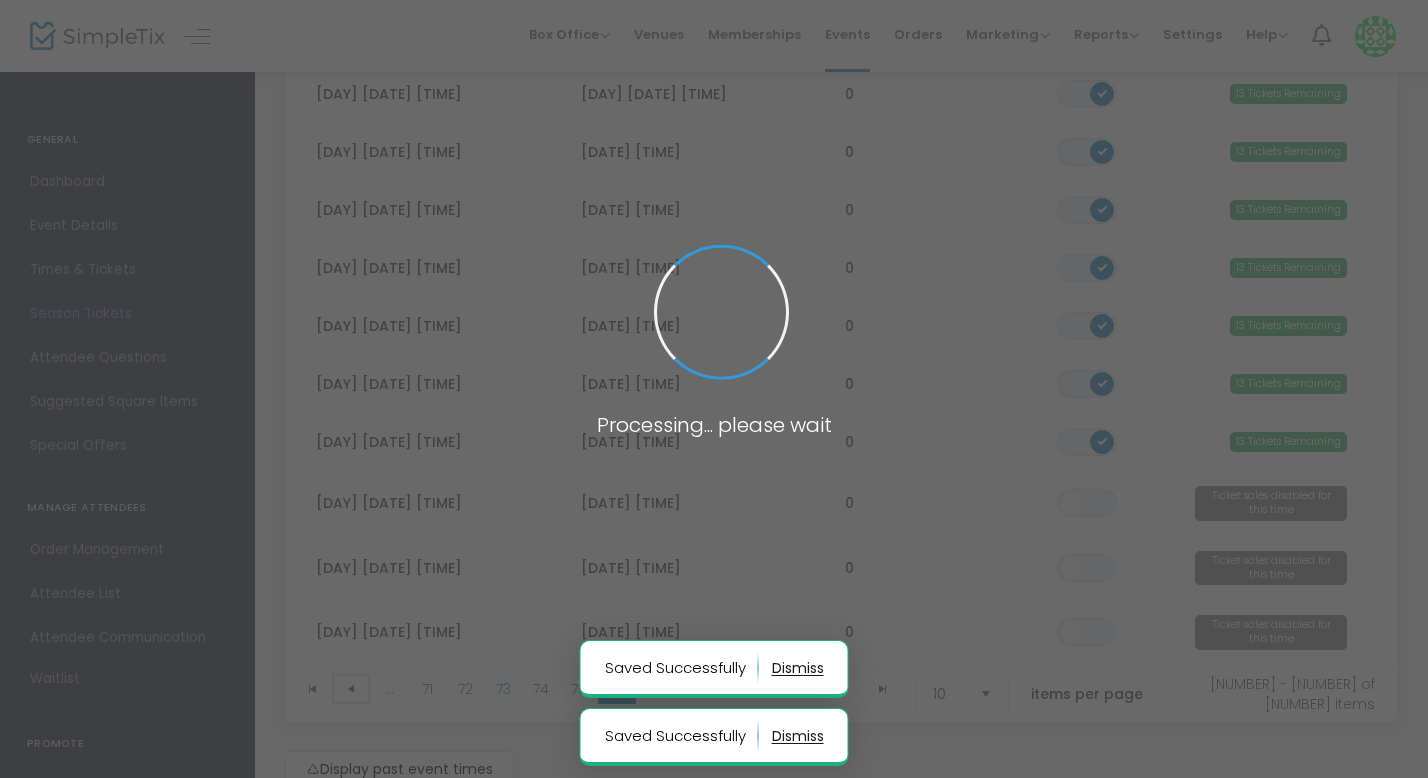 scroll, scrollTop: 314, scrollLeft: 0, axis: vertical 